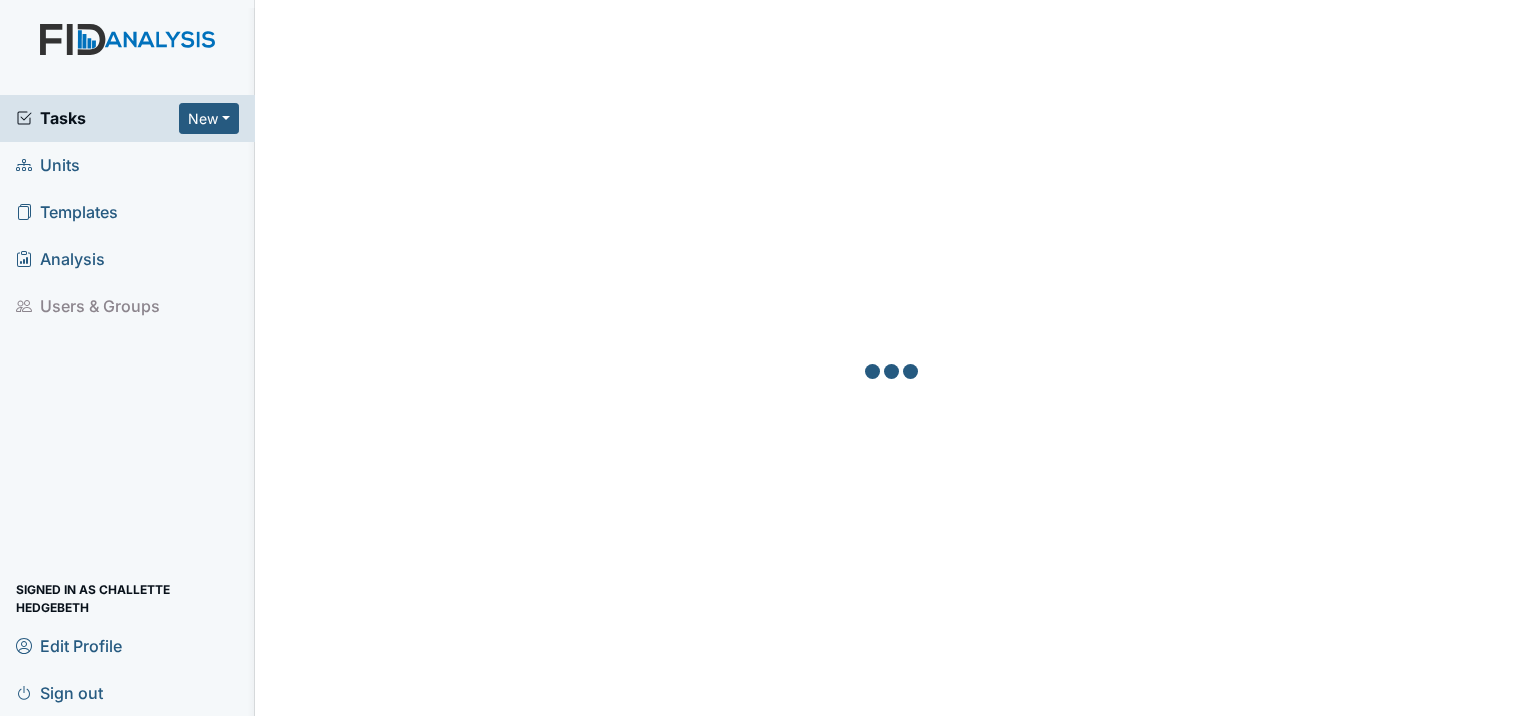 scroll, scrollTop: 0, scrollLeft: 0, axis: both 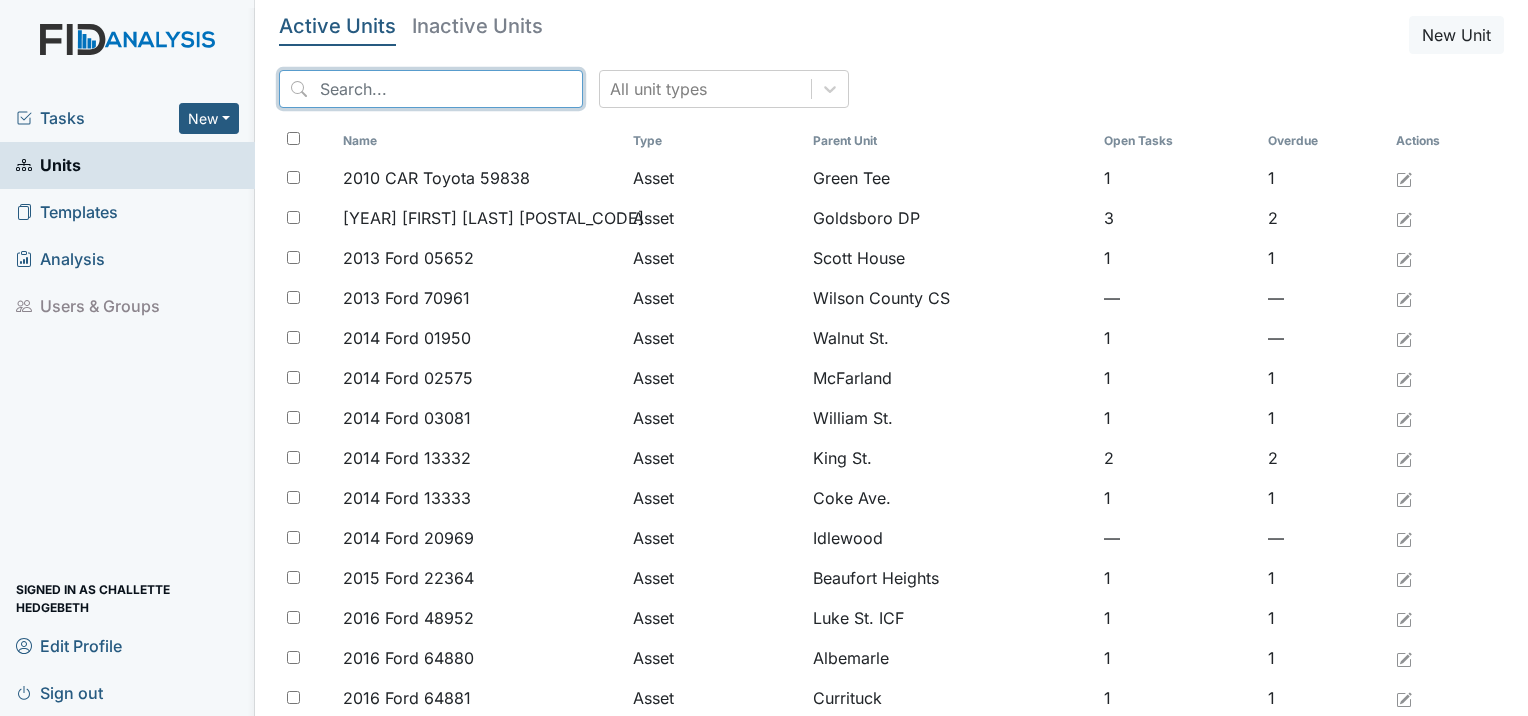 click at bounding box center [431, 89] 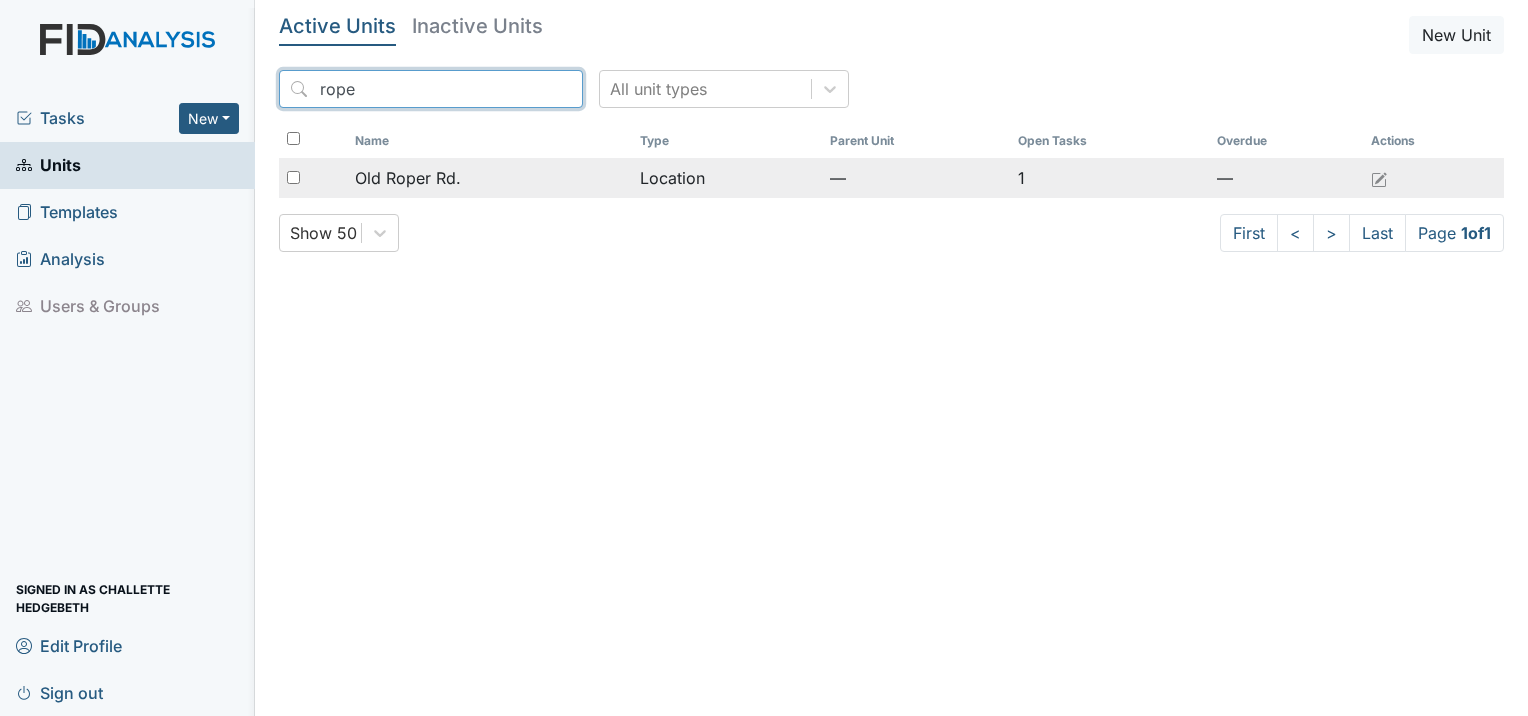 type on "rope" 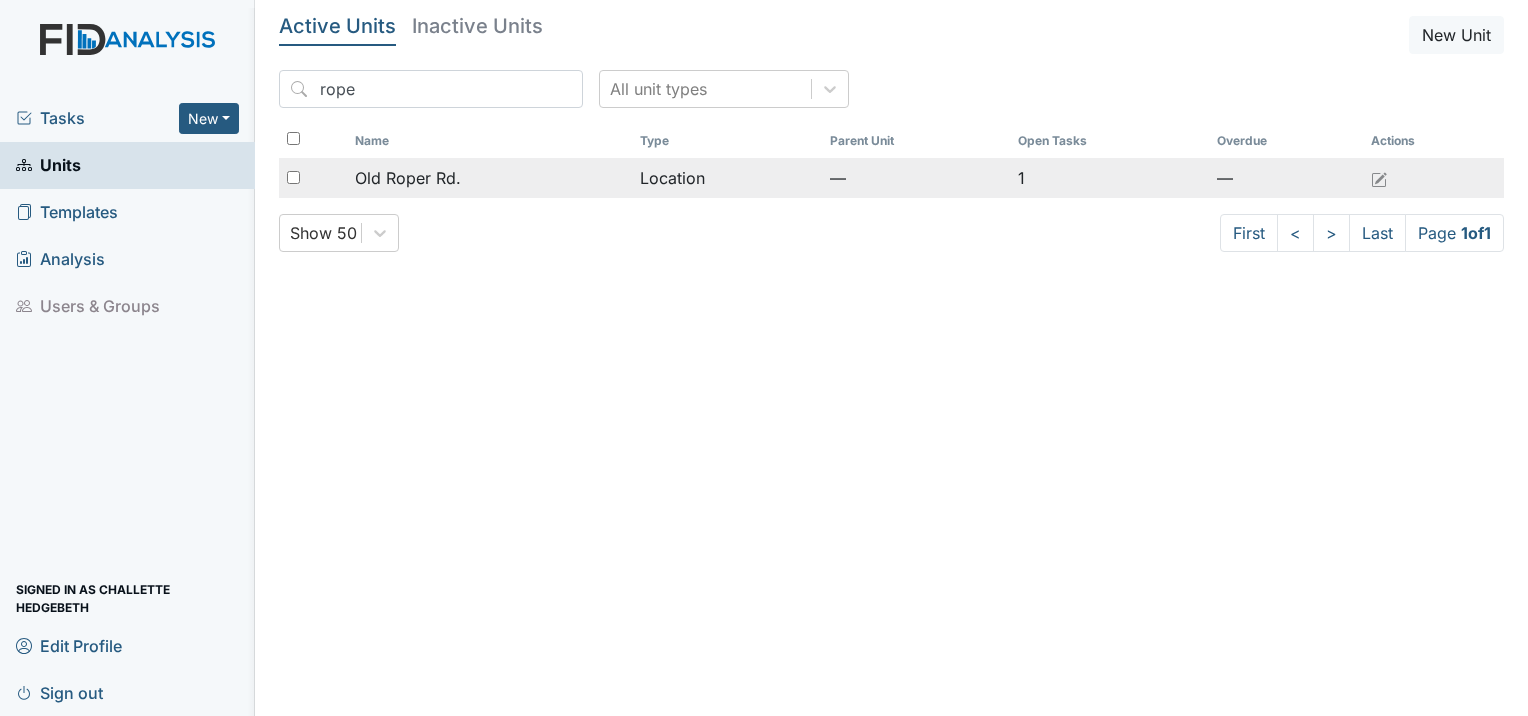 click on "Old Roper Rd." at bounding box center (490, 178) 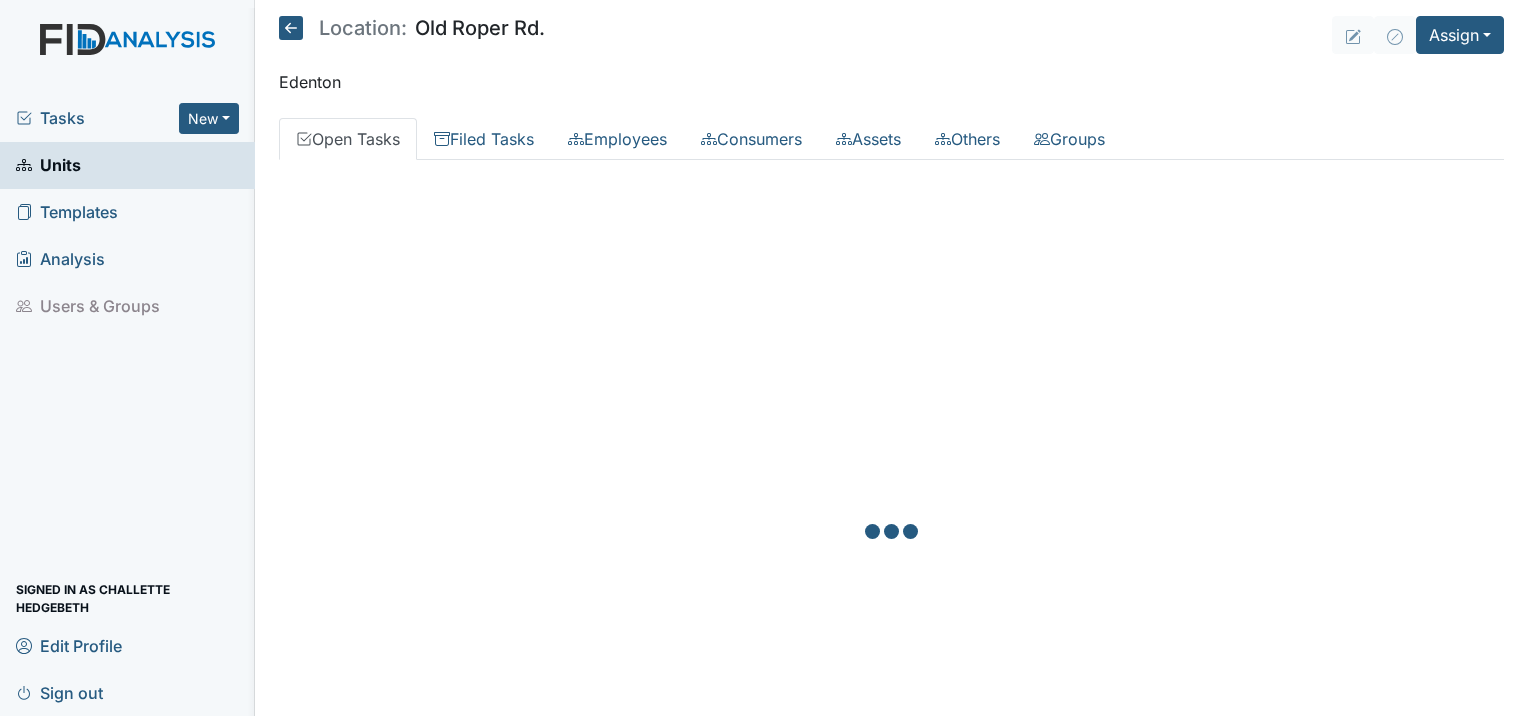scroll, scrollTop: 0, scrollLeft: 0, axis: both 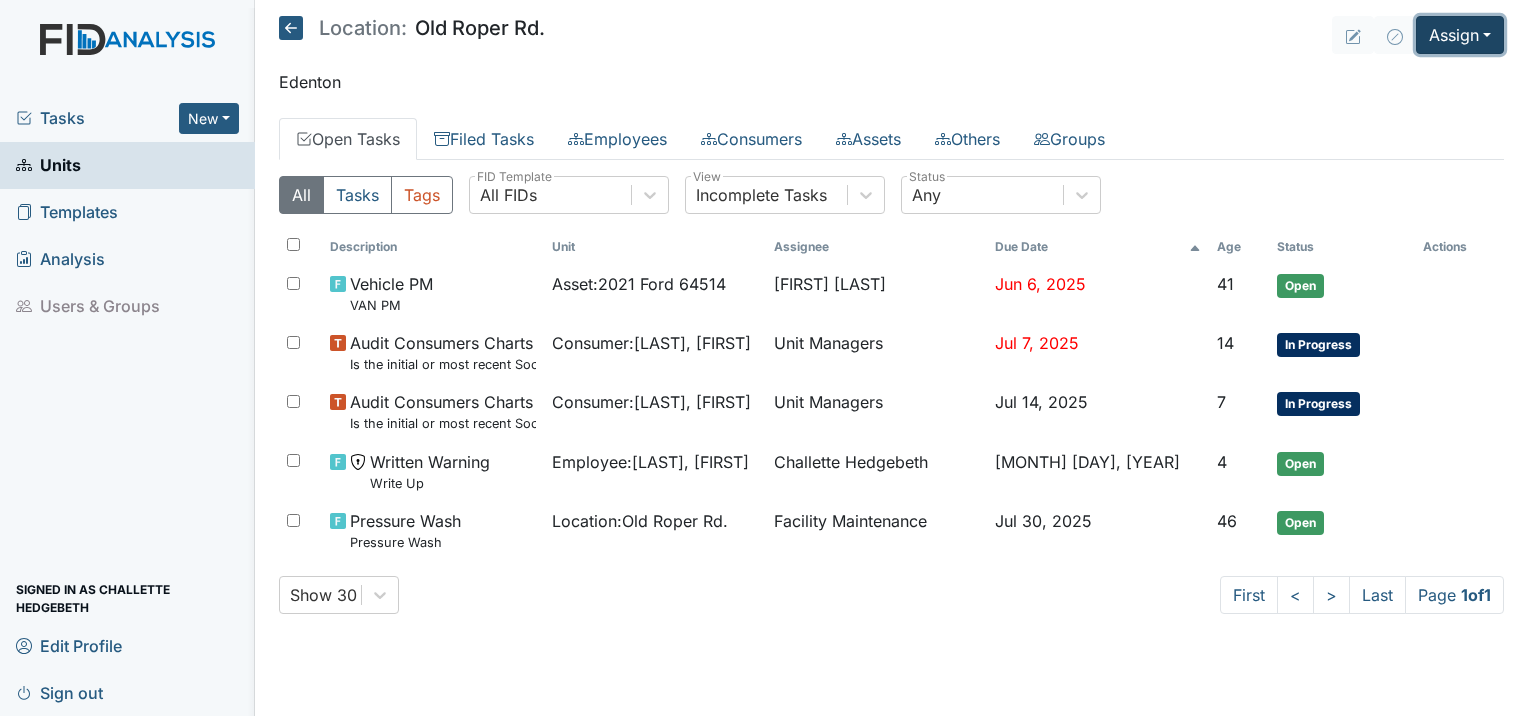 click on "Assign" at bounding box center (1460, 35) 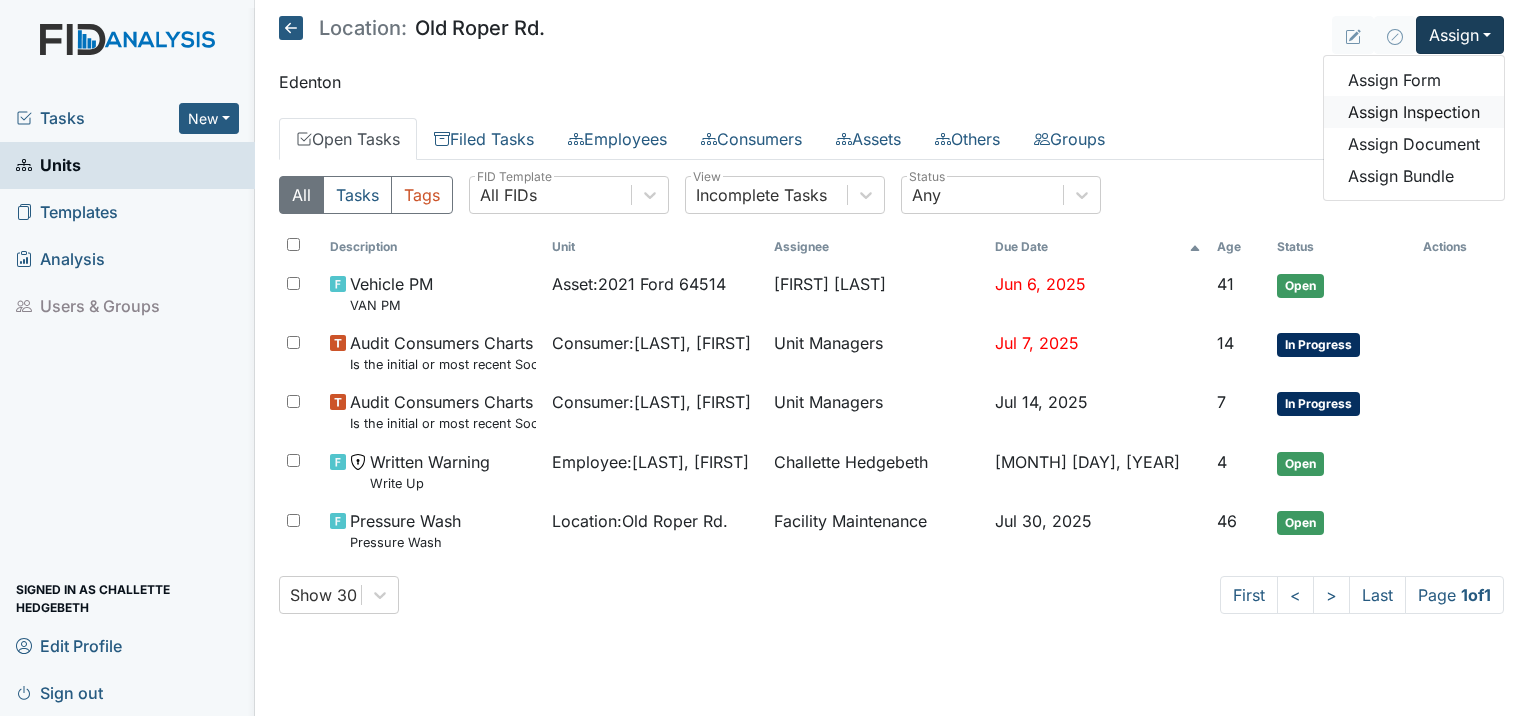 click on "Assign Inspection" at bounding box center [1414, 112] 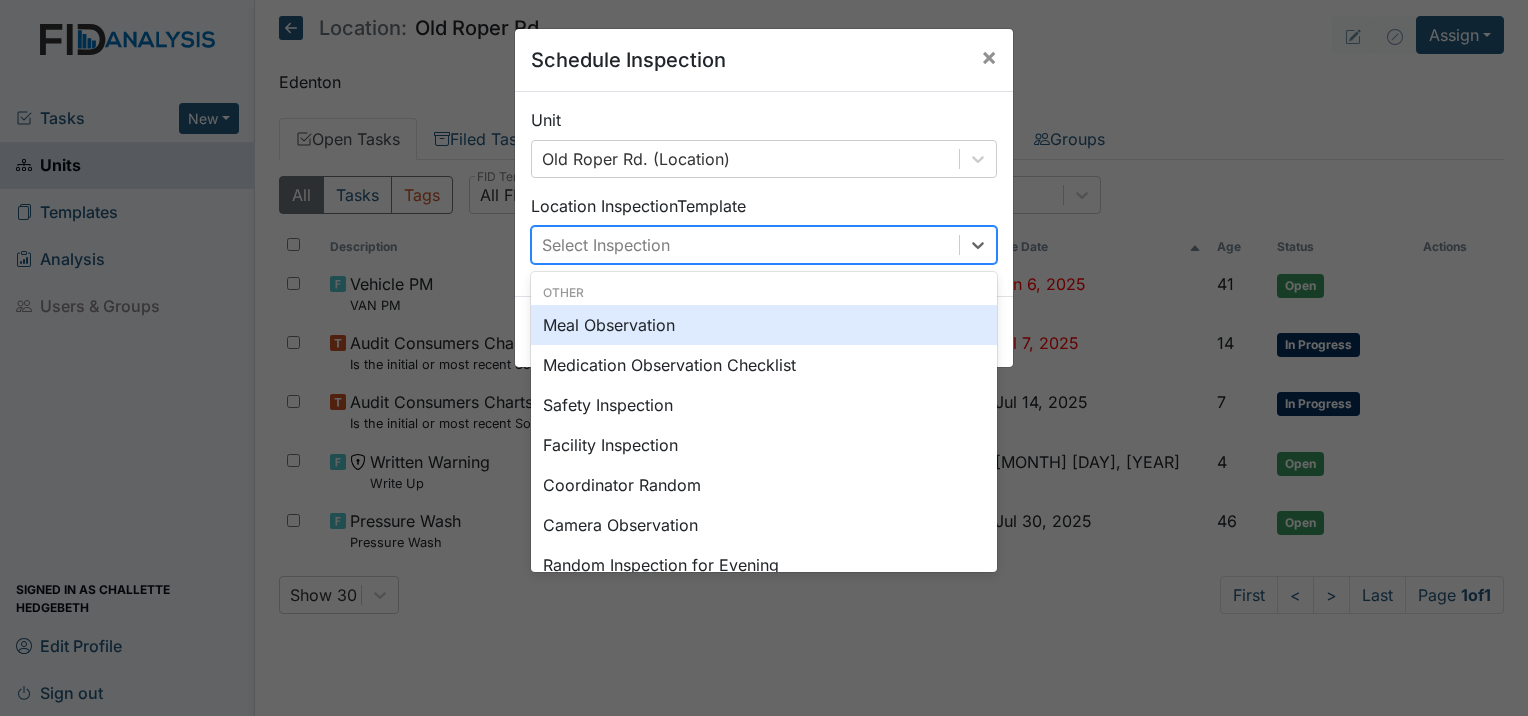 click on "Select Inspection" at bounding box center (606, 245) 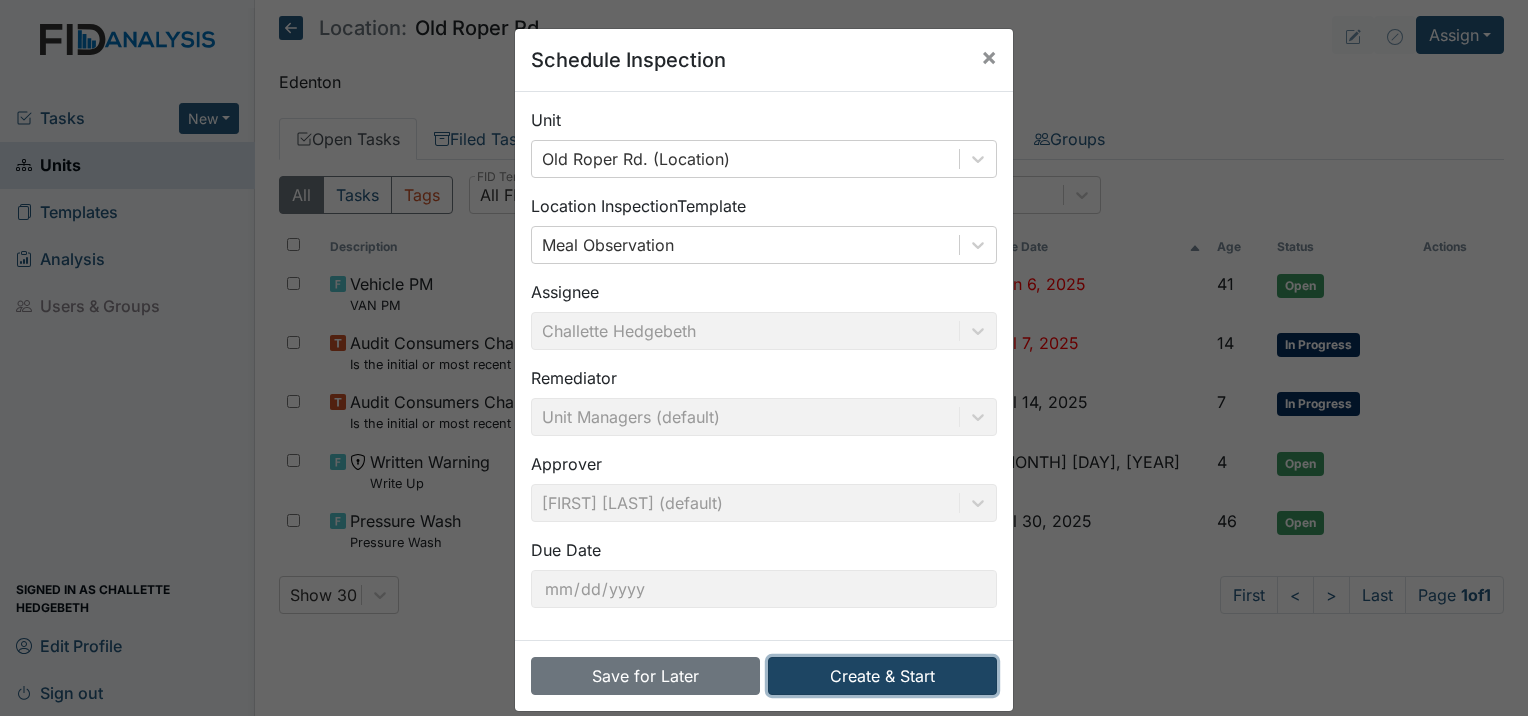 click on "Create & Start" at bounding box center [882, 676] 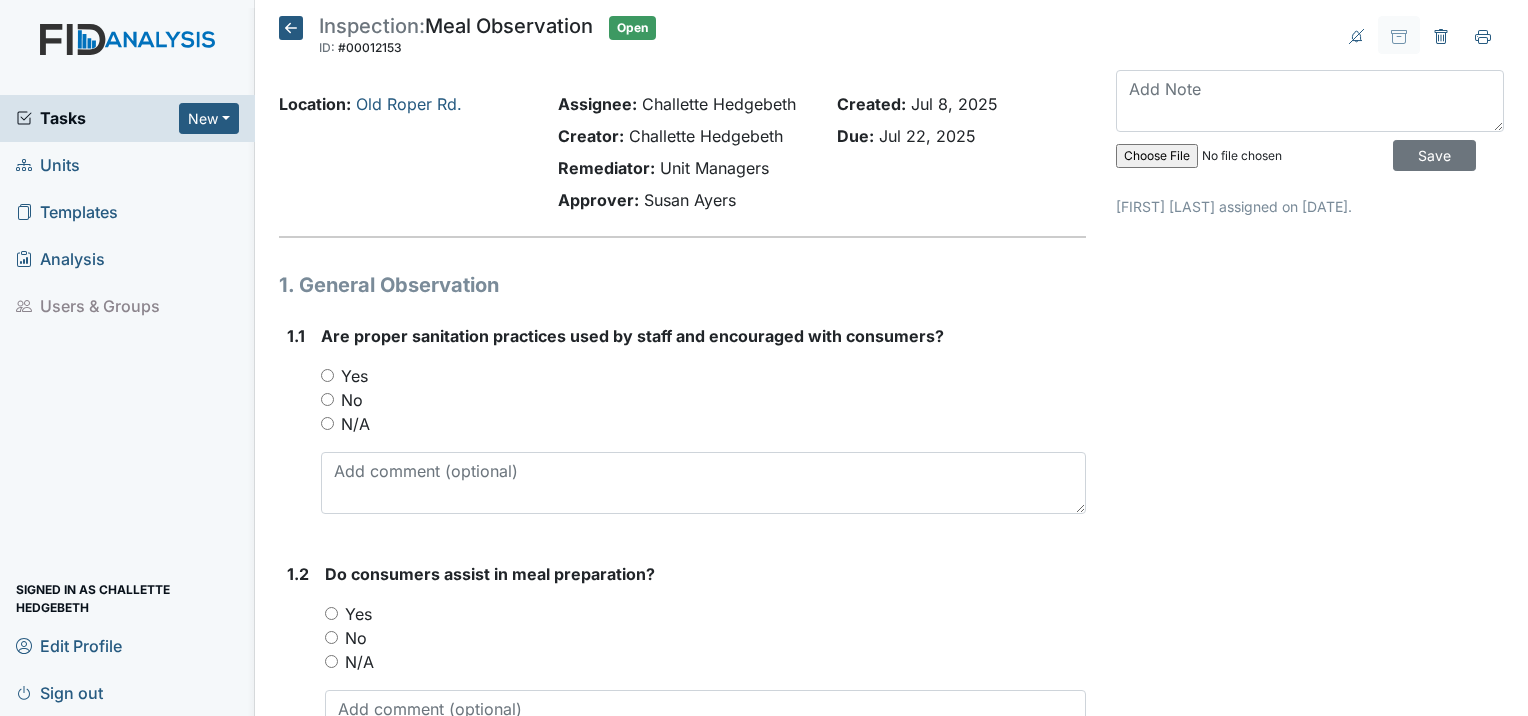 scroll, scrollTop: 0, scrollLeft: 0, axis: both 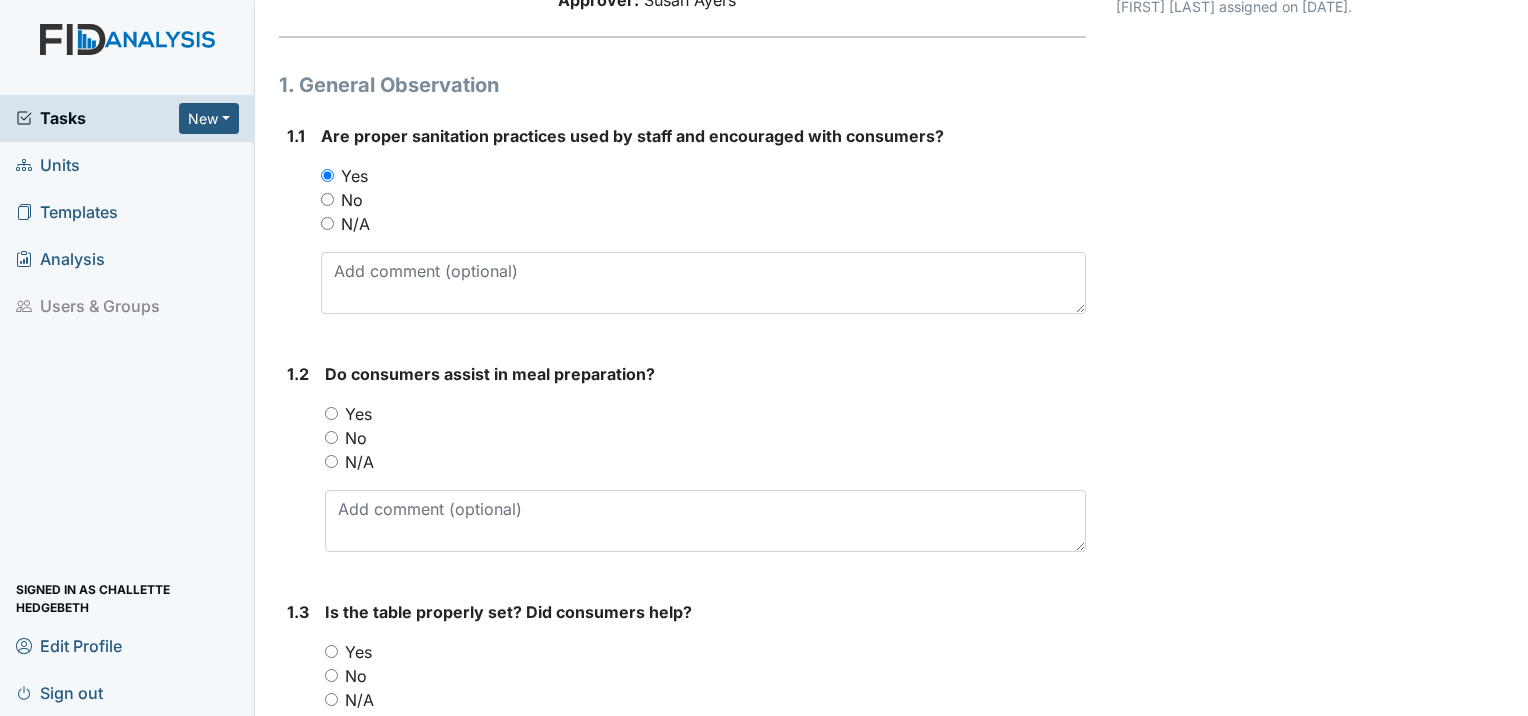 click on "Yes" at bounding box center [331, 413] 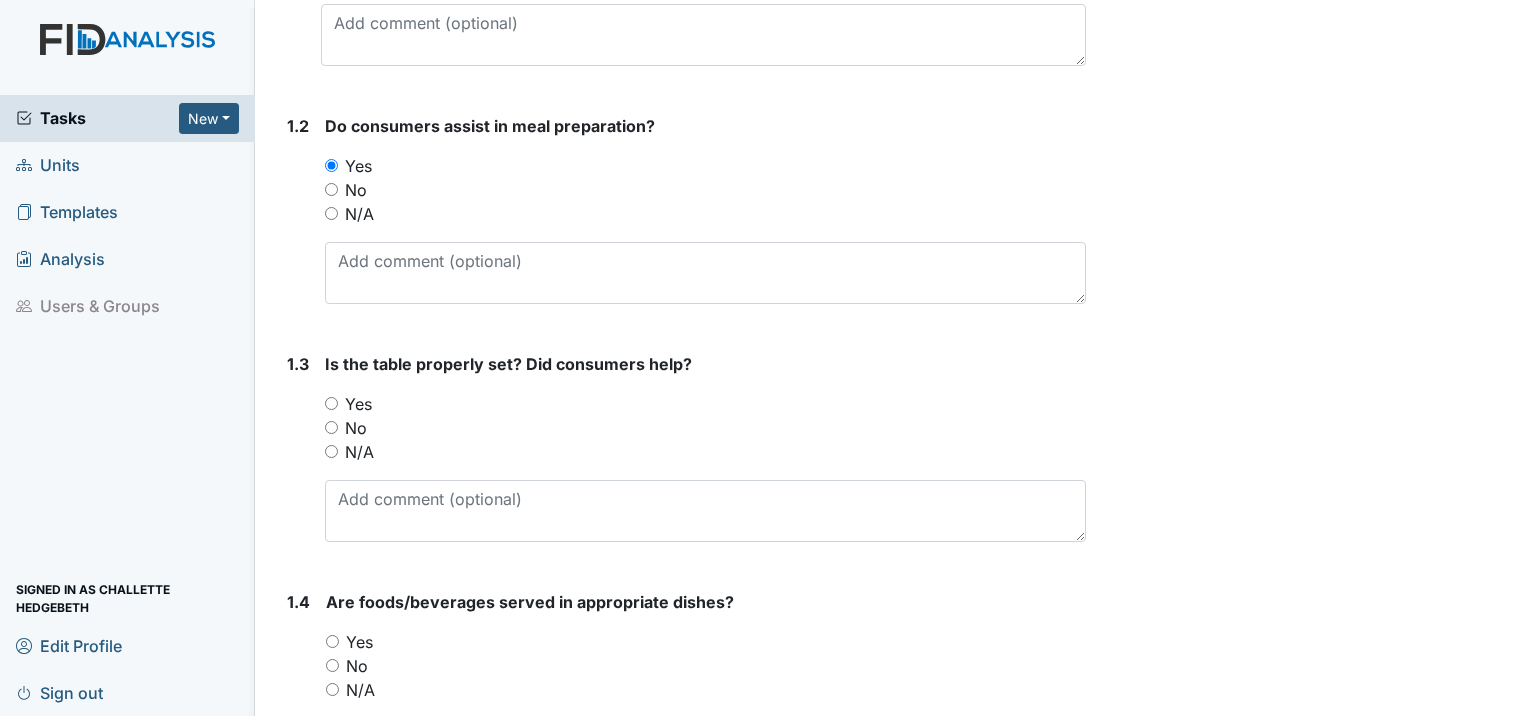 scroll, scrollTop: 500, scrollLeft: 0, axis: vertical 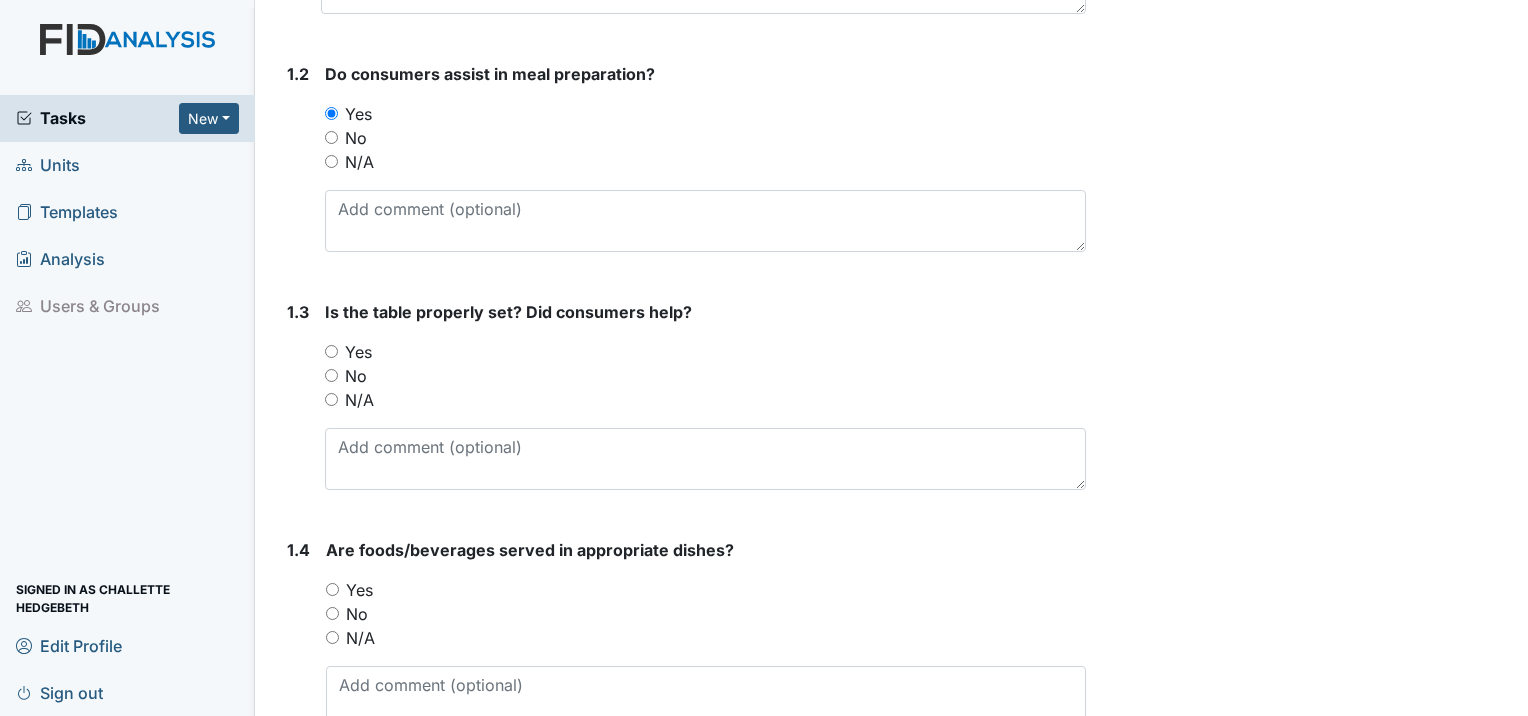 click on "Yes" at bounding box center [331, 351] 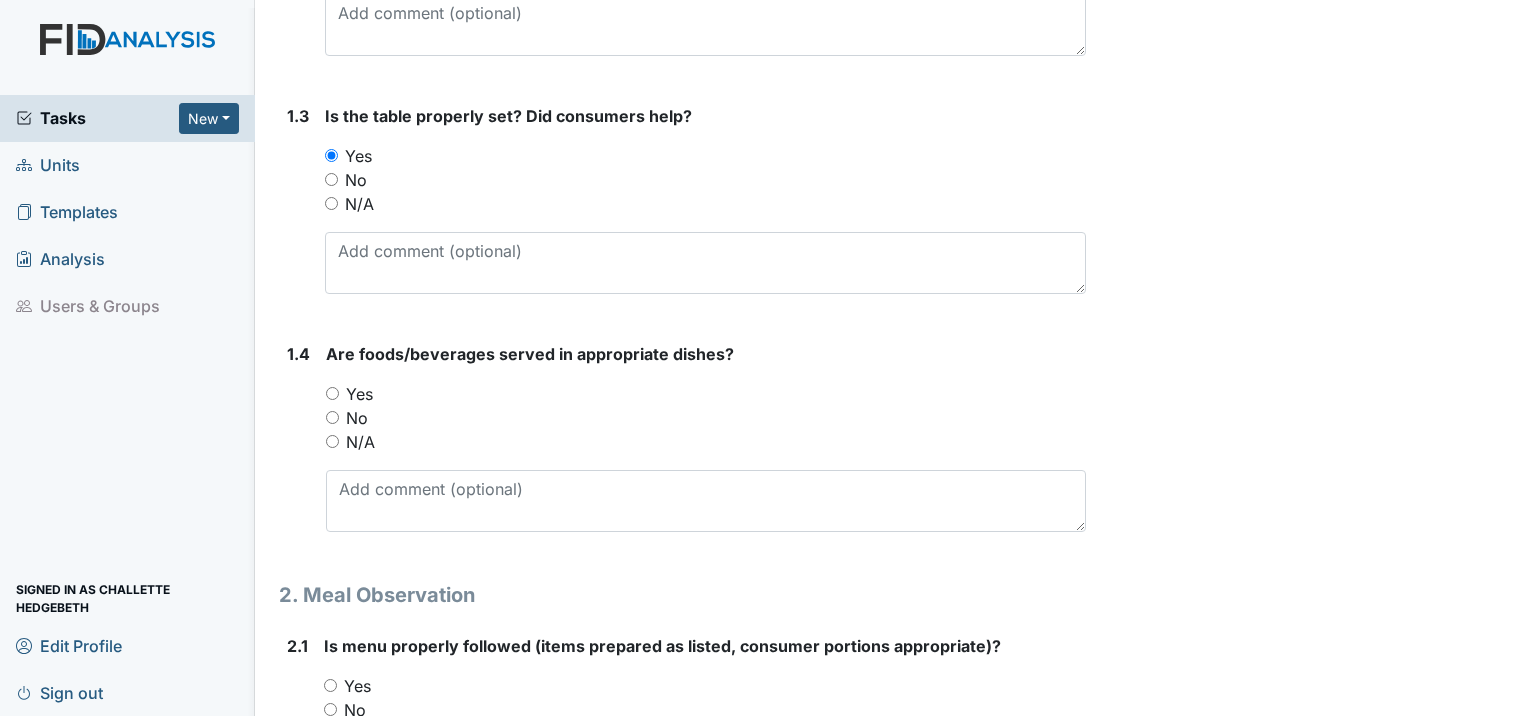 scroll, scrollTop: 700, scrollLeft: 0, axis: vertical 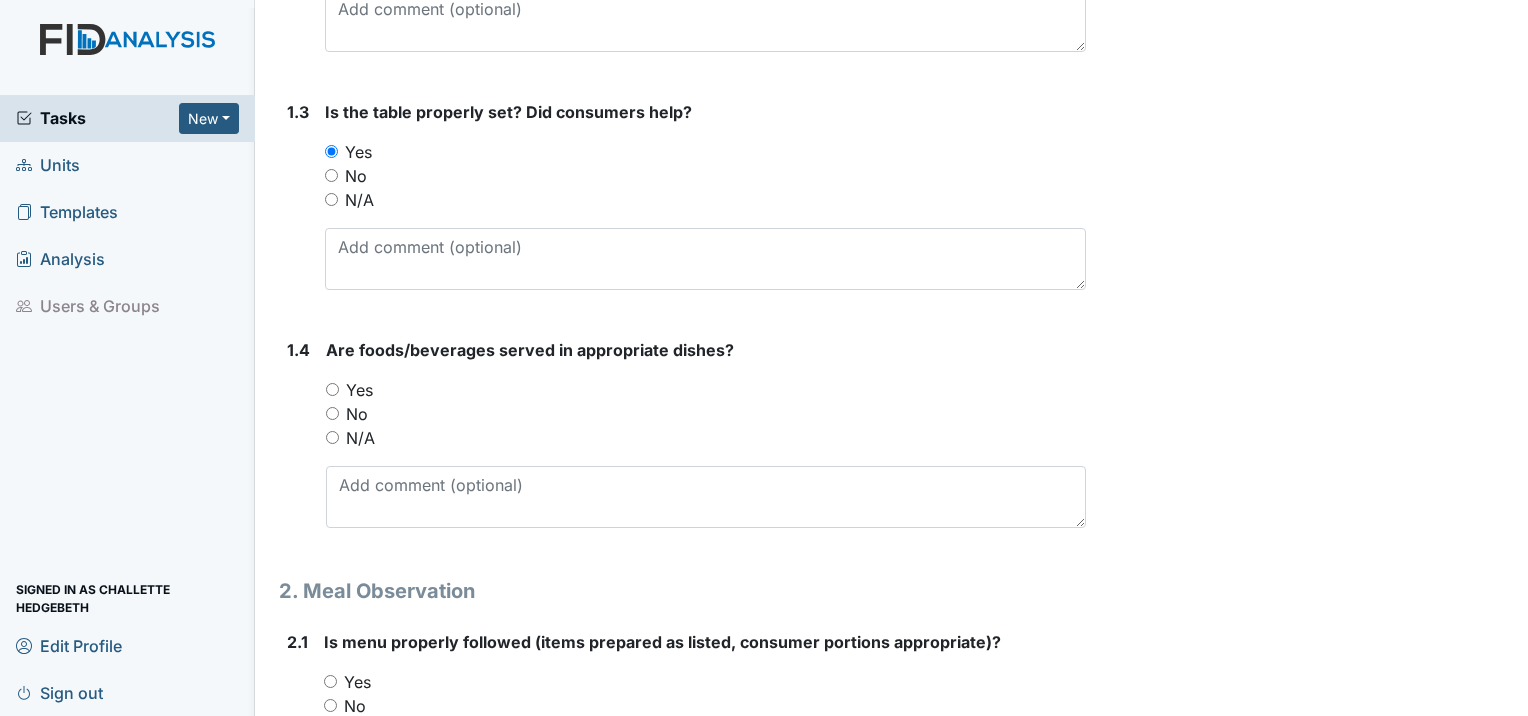 click on "Yes" at bounding box center [332, 389] 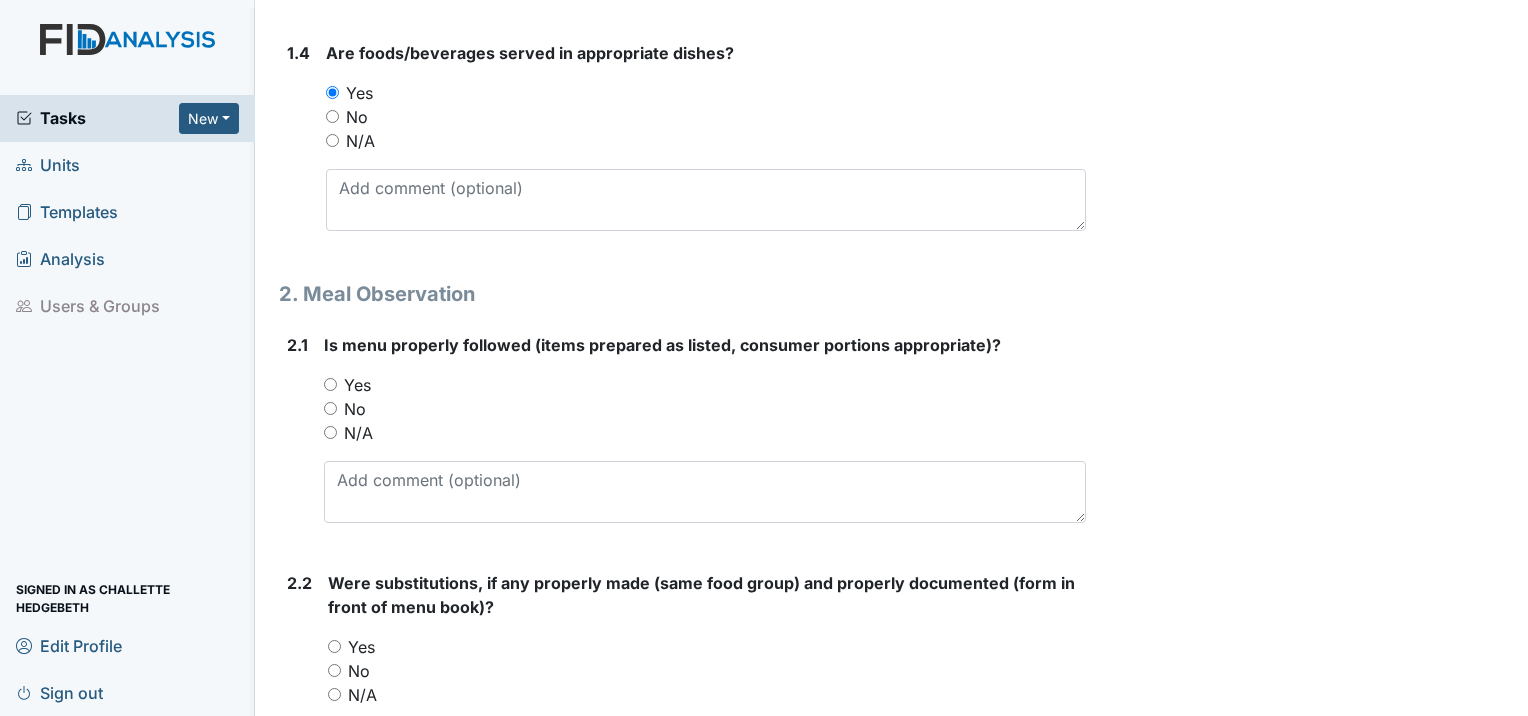 scroll, scrollTop: 1000, scrollLeft: 0, axis: vertical 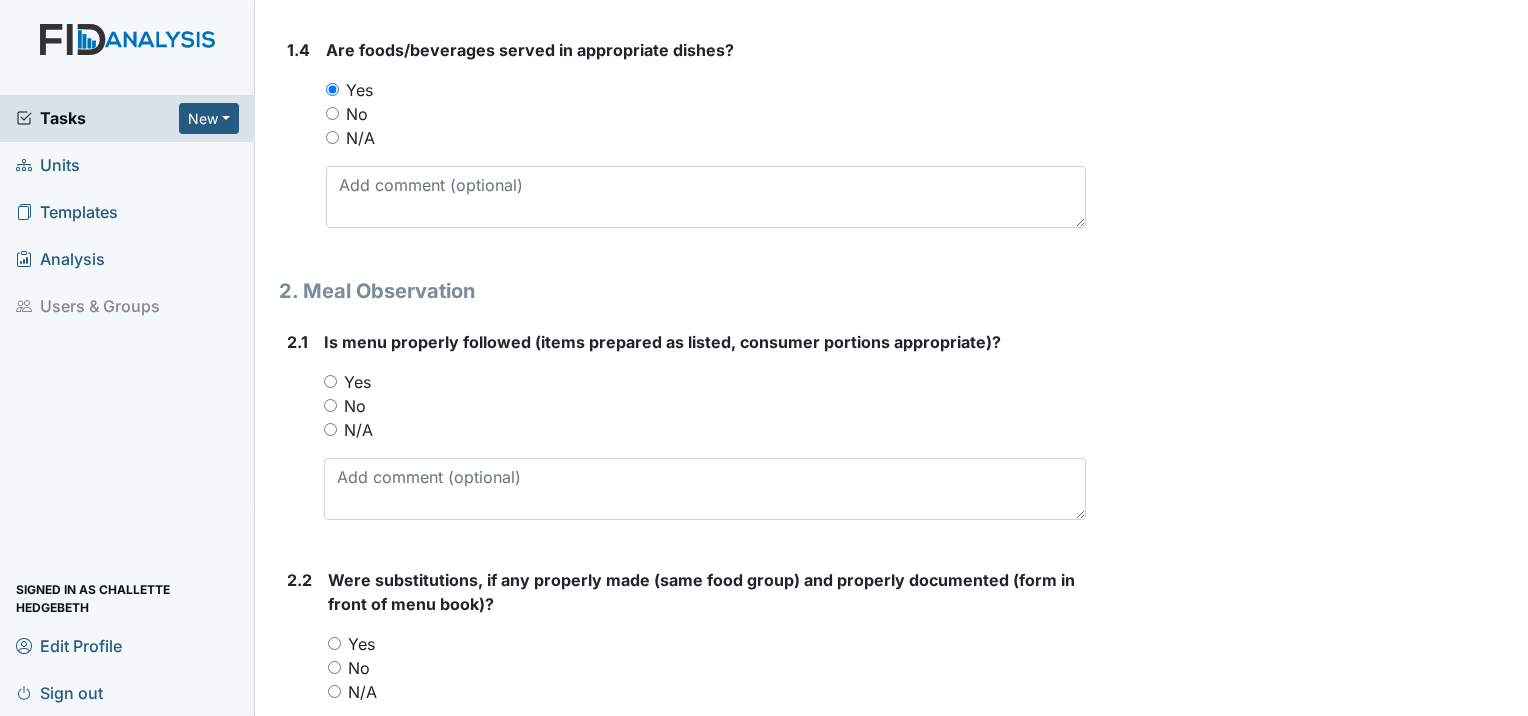click on "Yes" at bounding box center (330, 381) 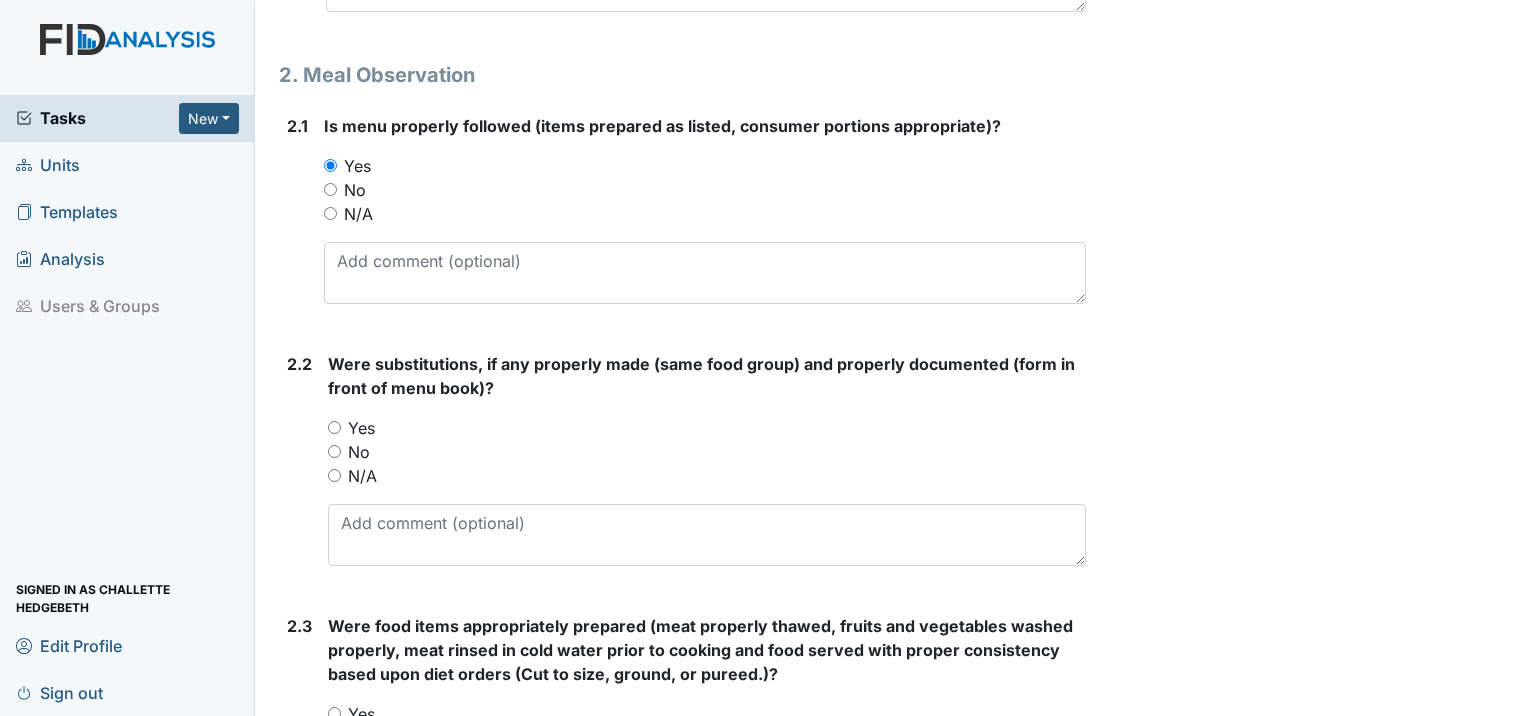 scroll, scrollTop: 1300, scrollLeft: 0, axis: vertical 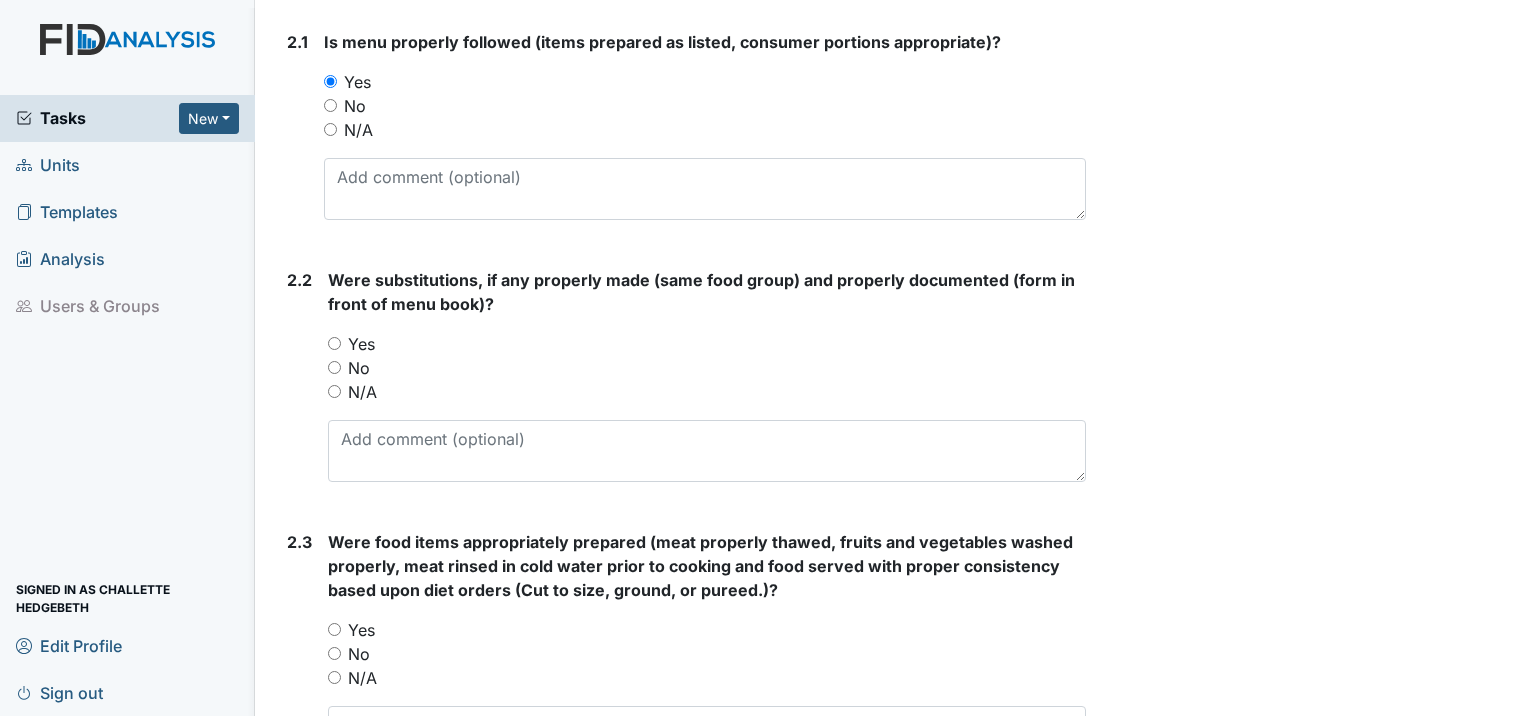 click on "No" at bounding box center [334, 367] 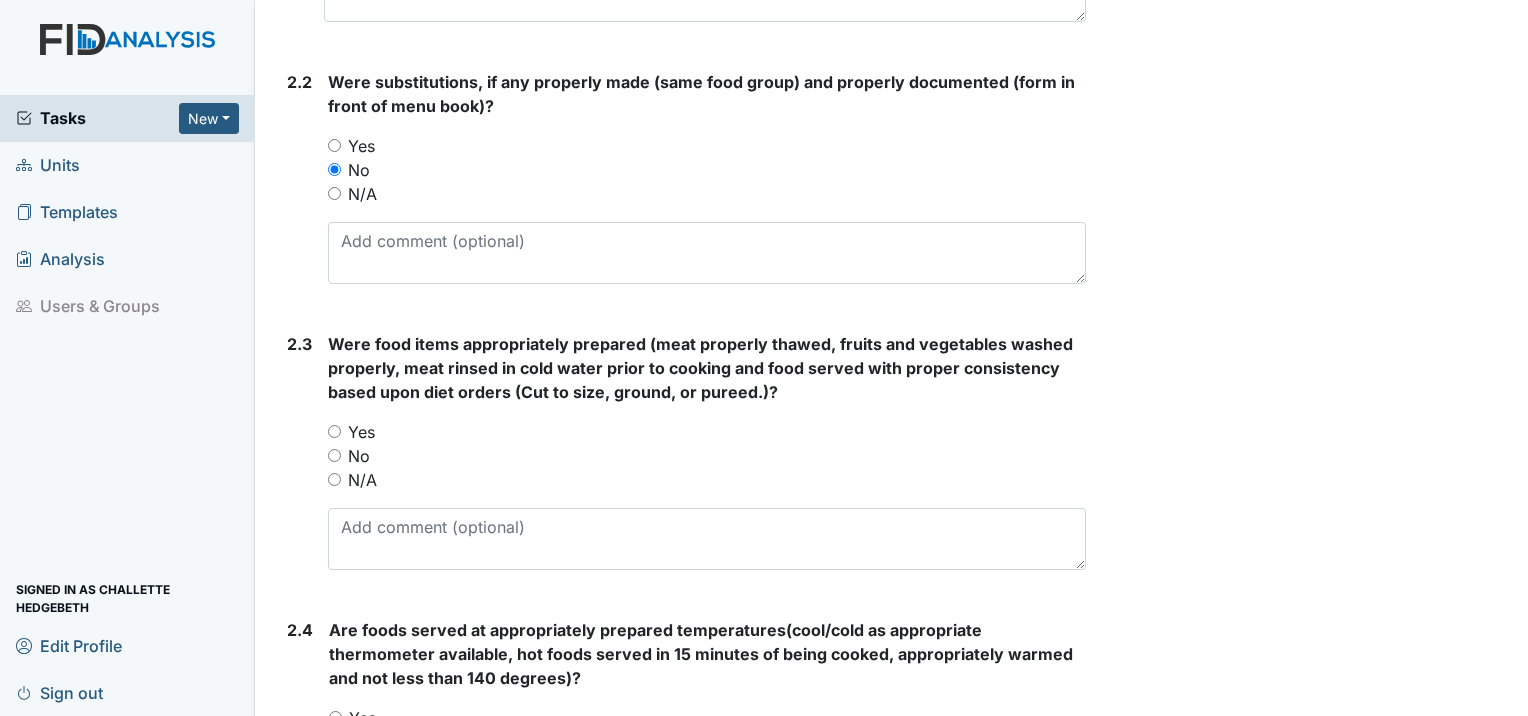scroll, scrollTop: 1500, scrollLeft: 0, axis: vertical 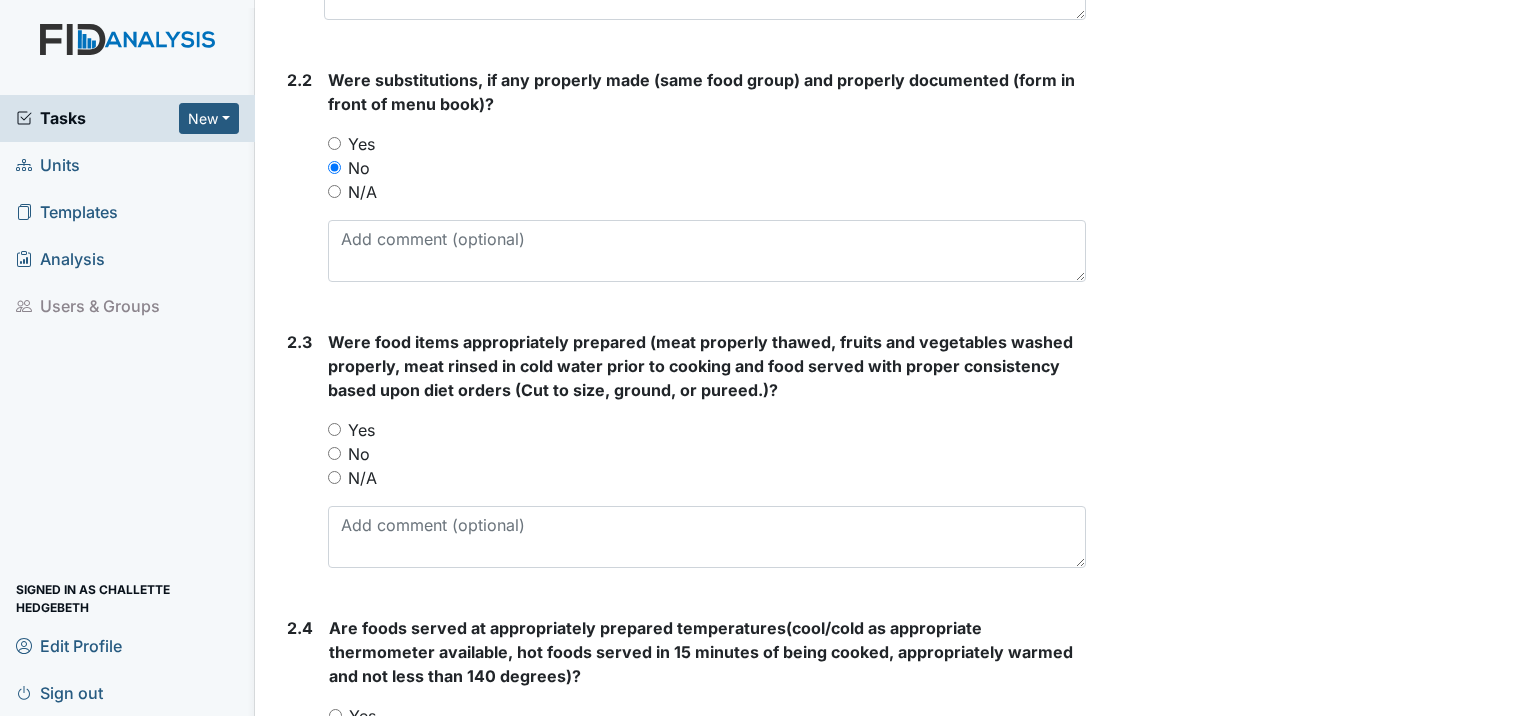 click on "Yes" at bounding box center (334, 429) 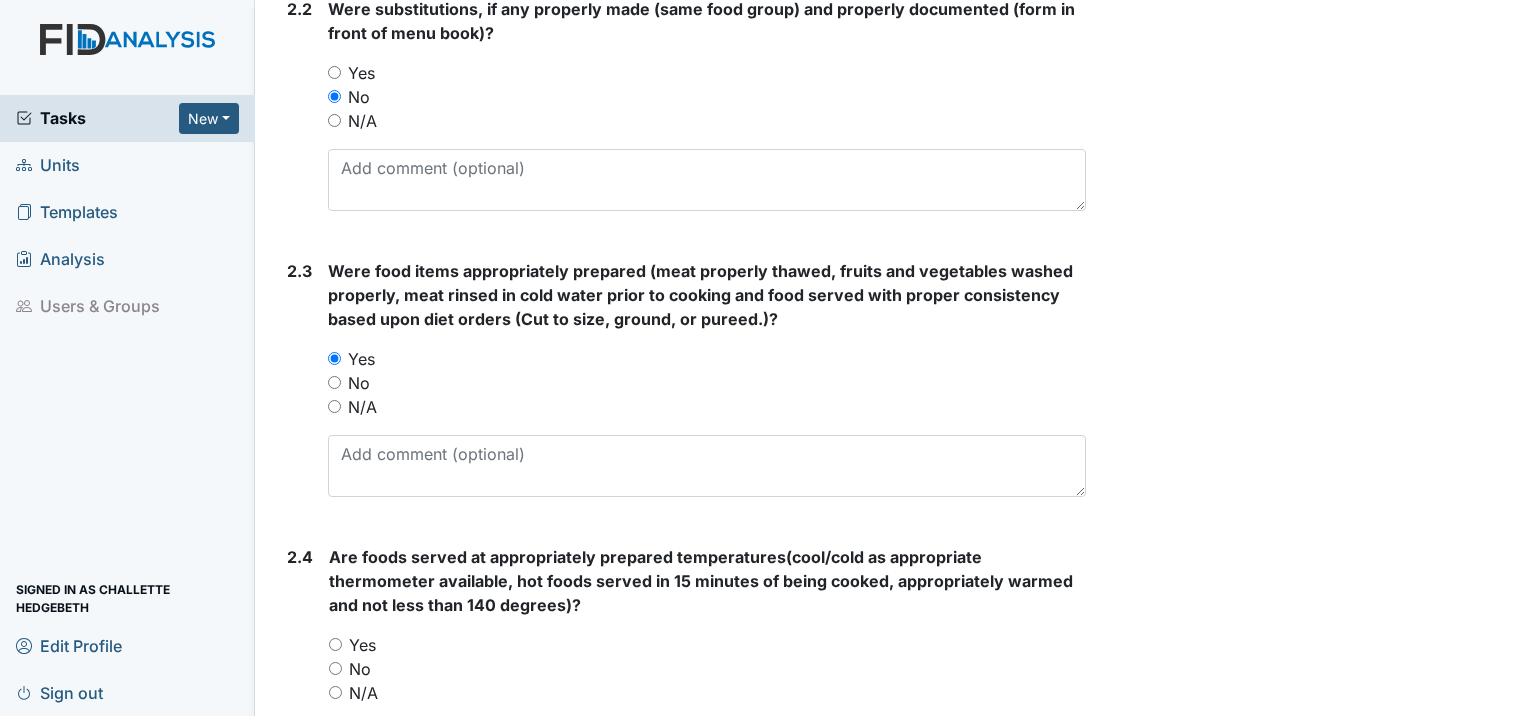 scroll, scrollTop: 1800, scrollLeft: 0, axis: vertical 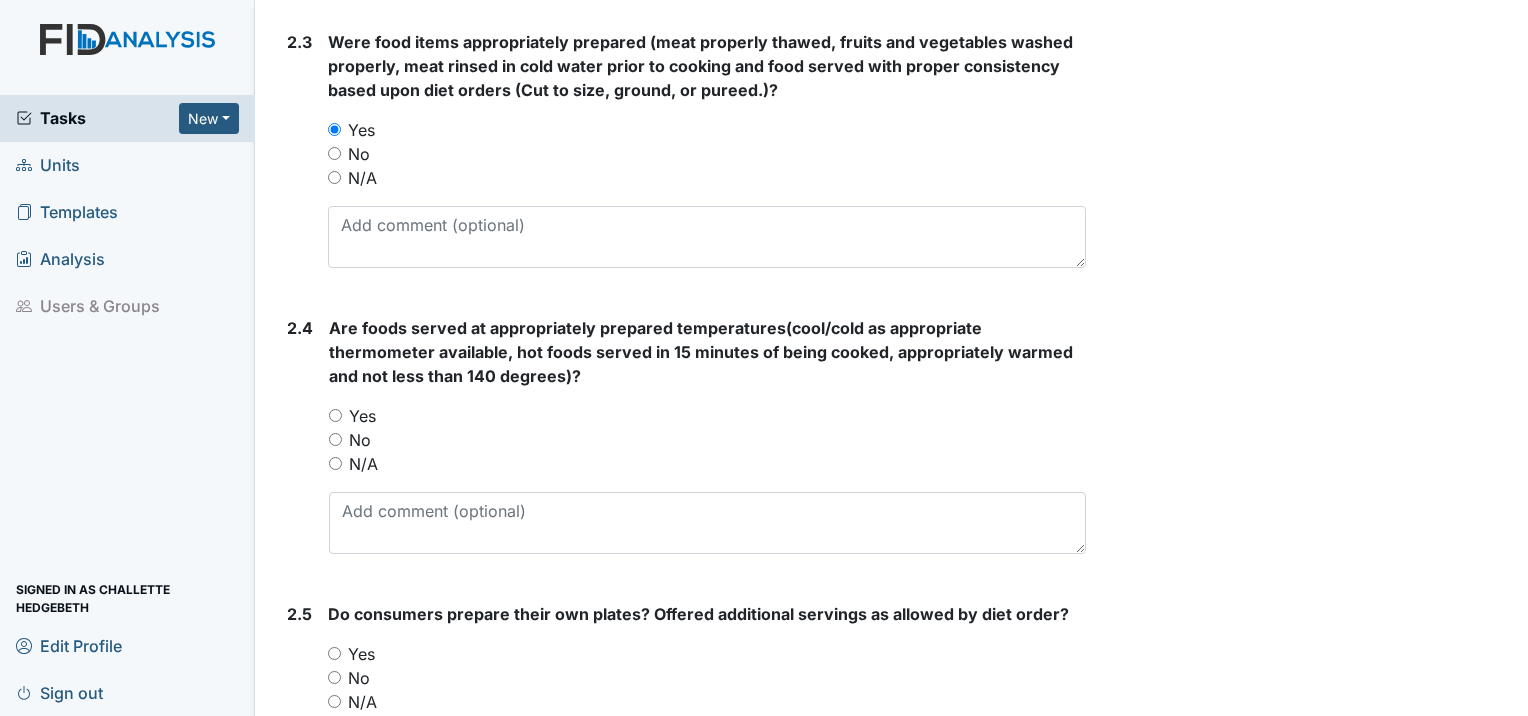 click on "Yes" at bounding box center (707, 416) 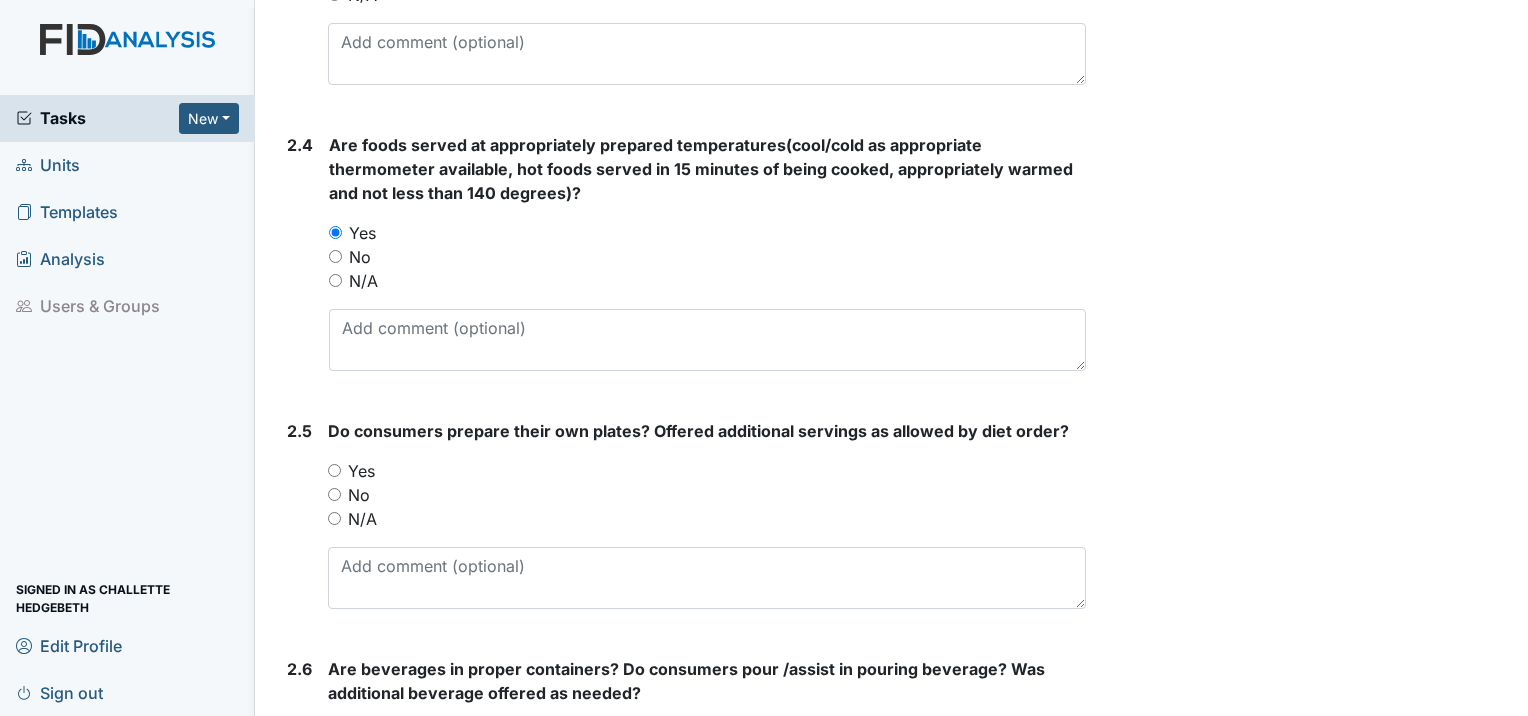 scroll, scrollTop: 2000, scrollLeft: 0, axis: vertical 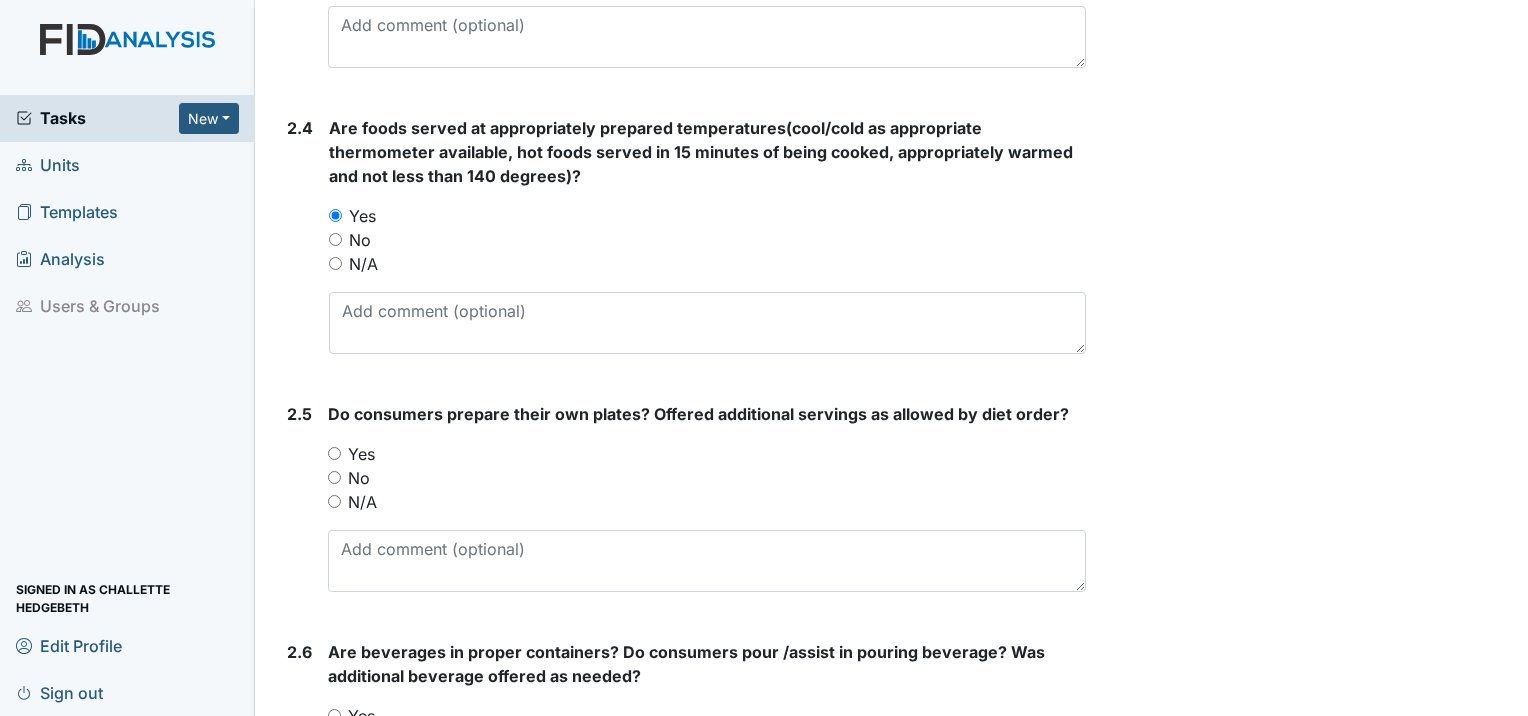 click on "Yes" at bounding box center [334, 453] 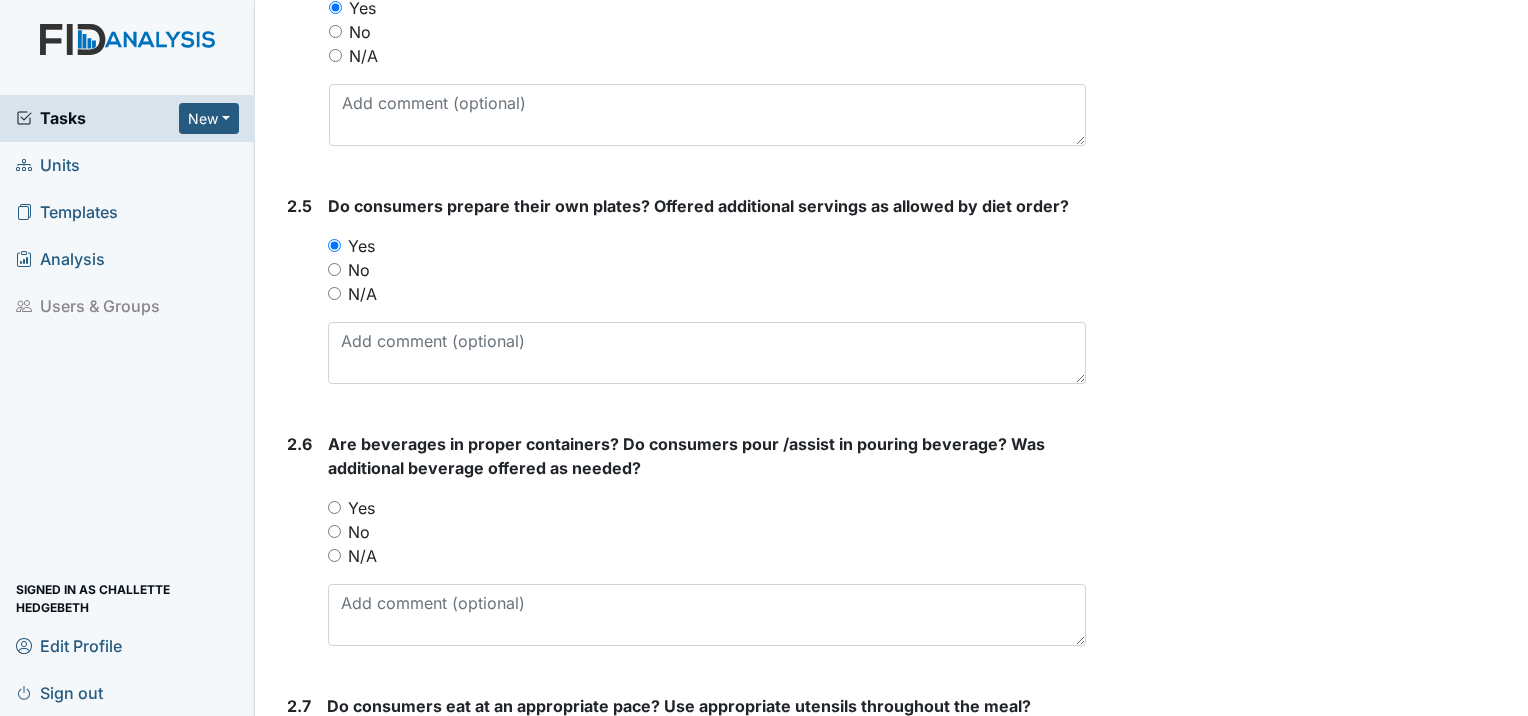 scroll, scrollTop: 2300, scrollLeft: 0, axis: vertical 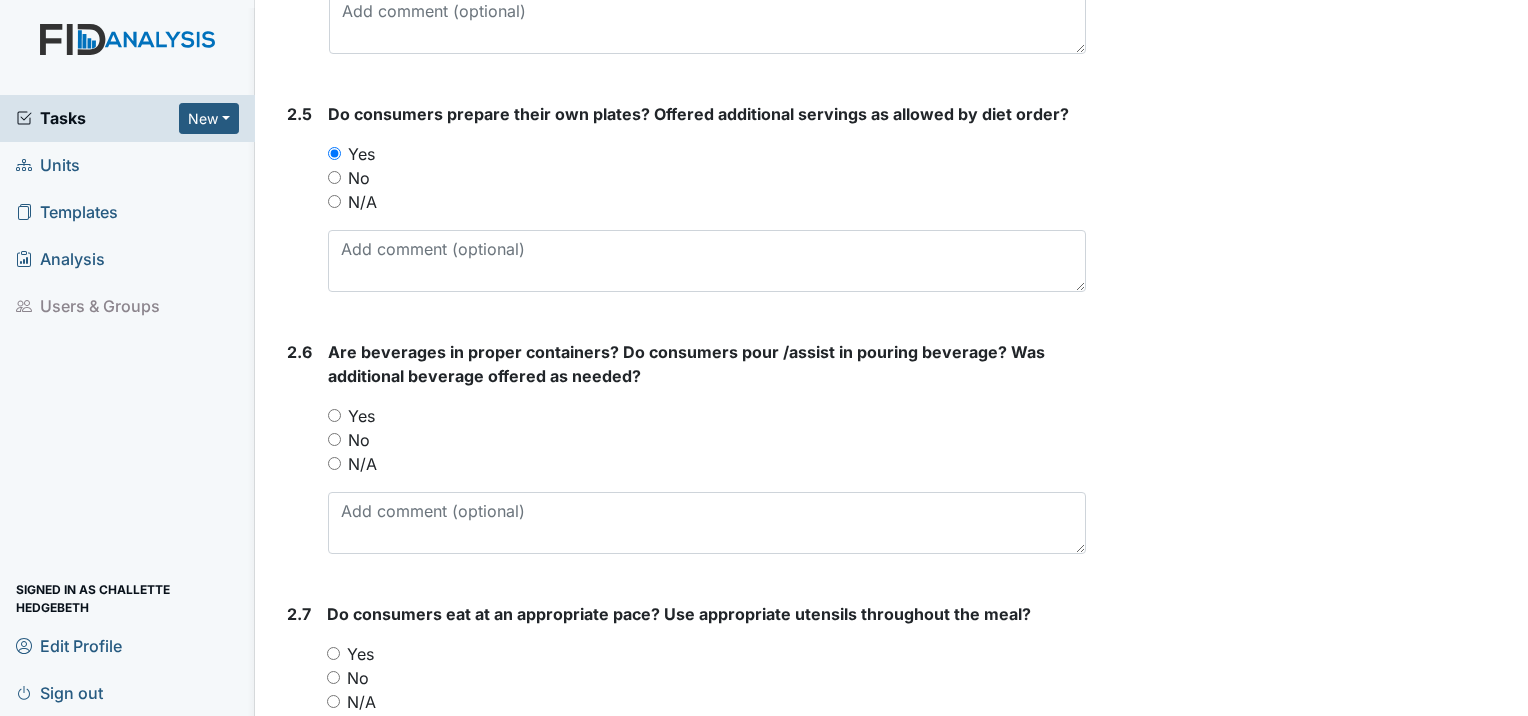 click on "Yes" at bounding box center (334, 415) 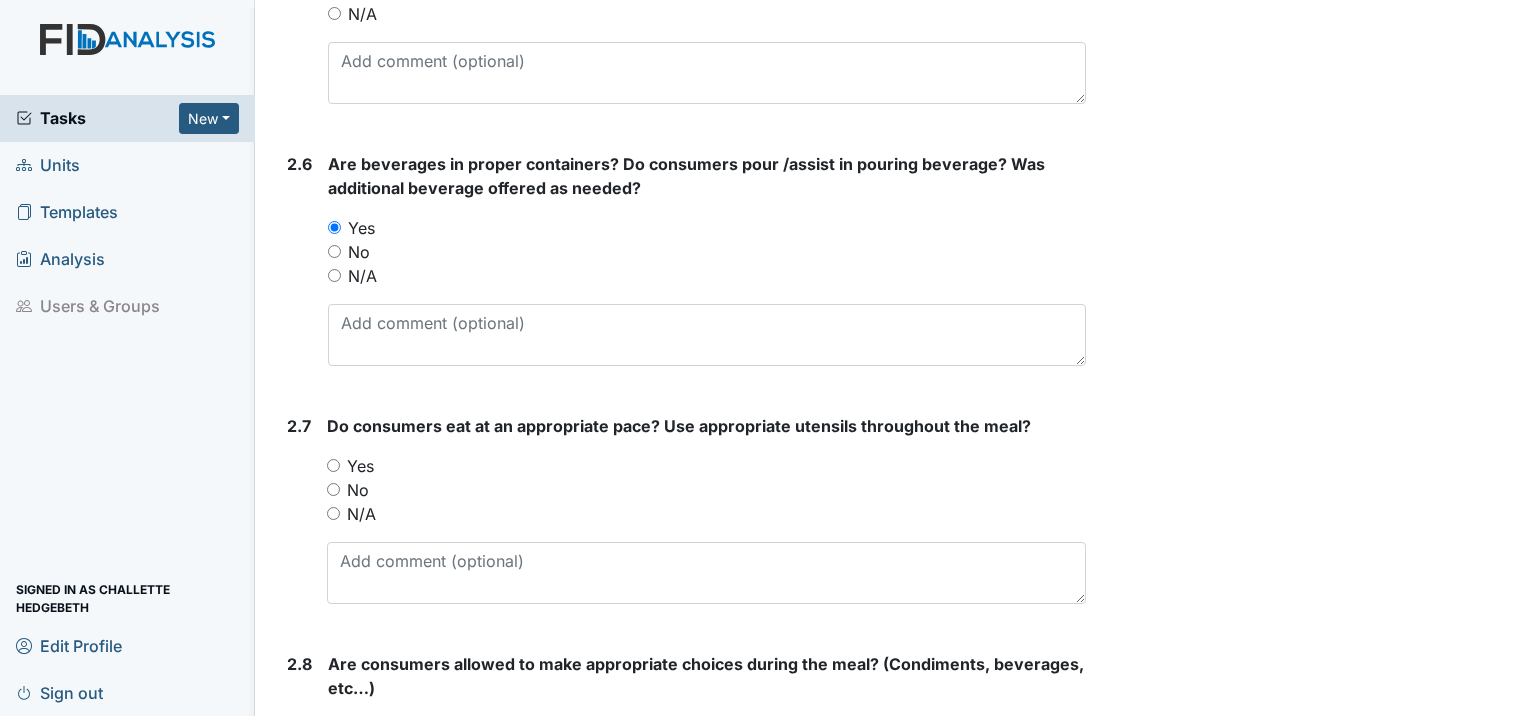 scroll, scrollTop: 2600, scrollLeft: 0, axis: vertical 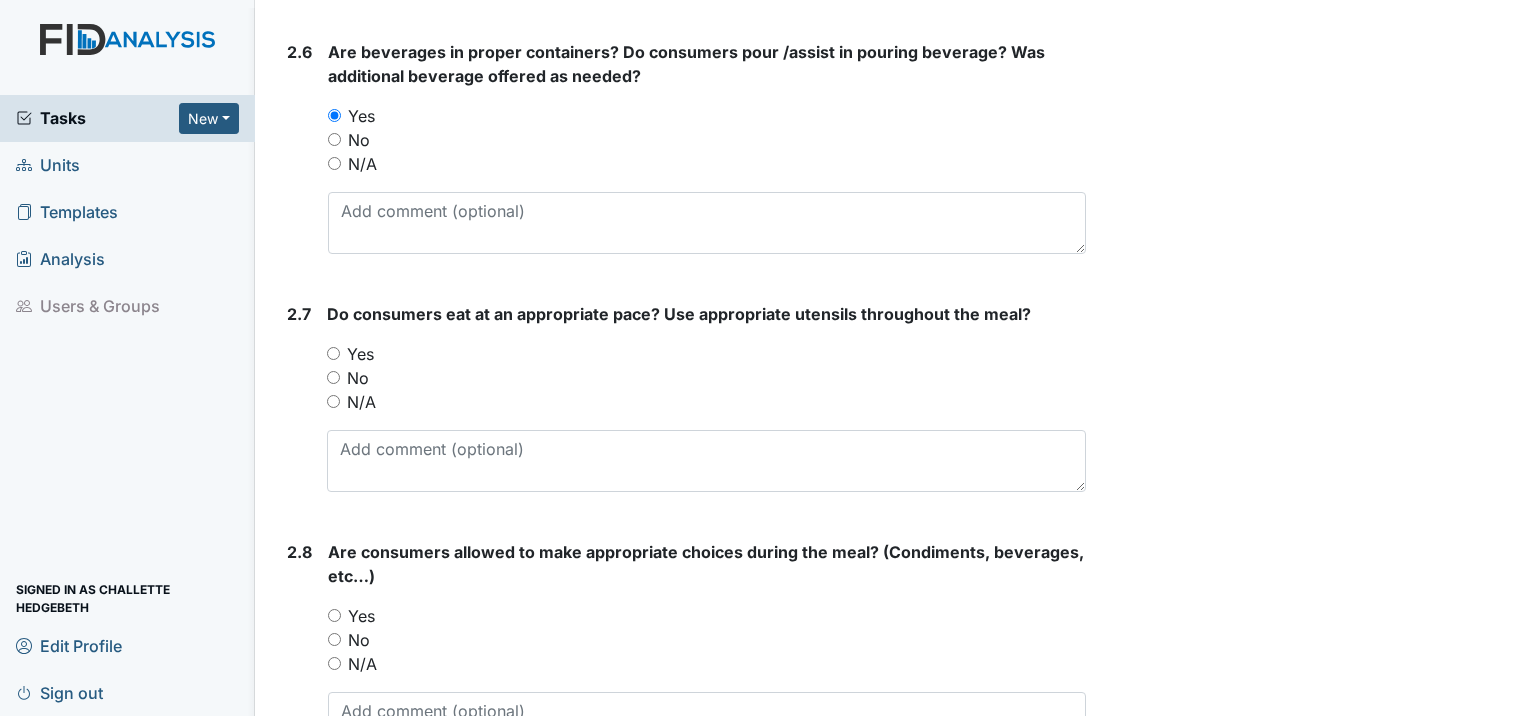 click on "Yes" at bounding box center (333, 353) 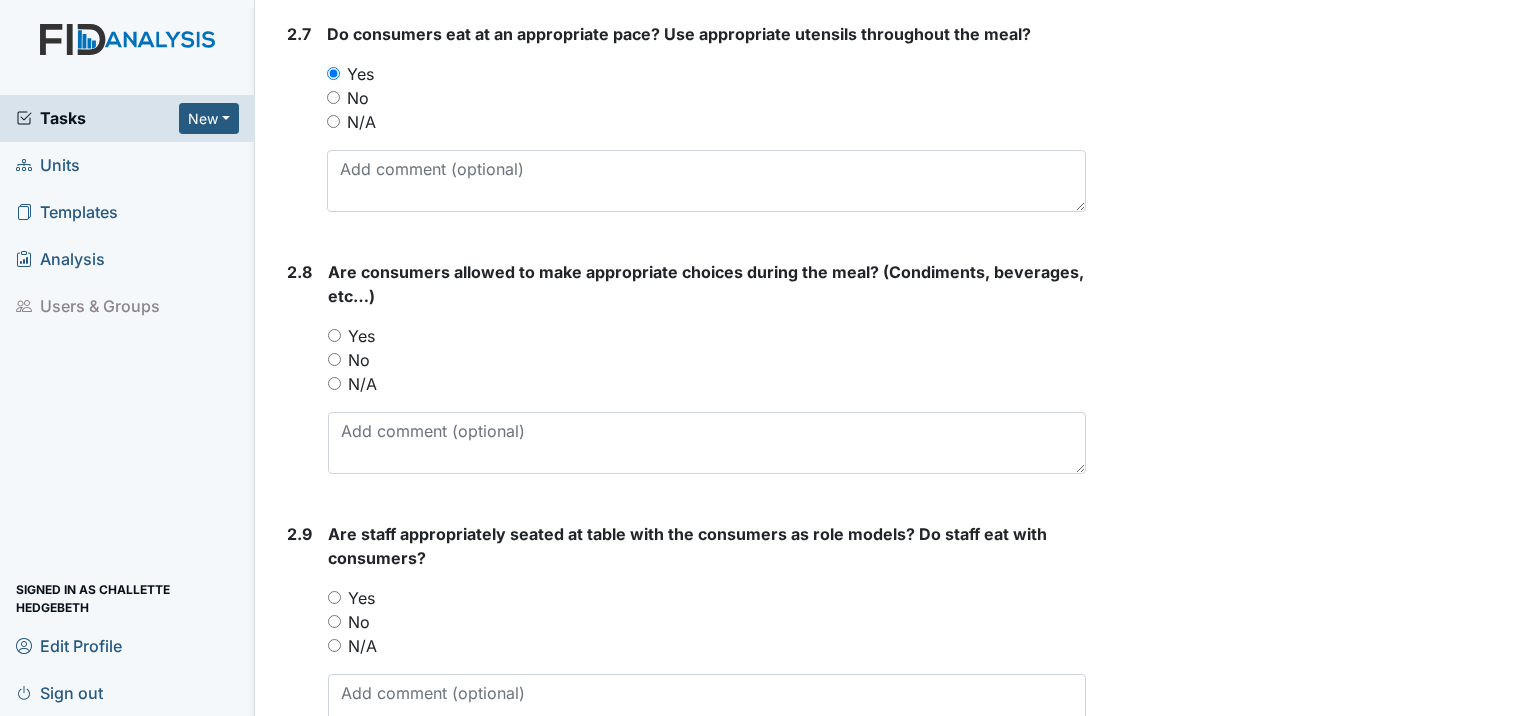 scroll, scrollTop: 2900, scrollLeft: 0, axis: vertical 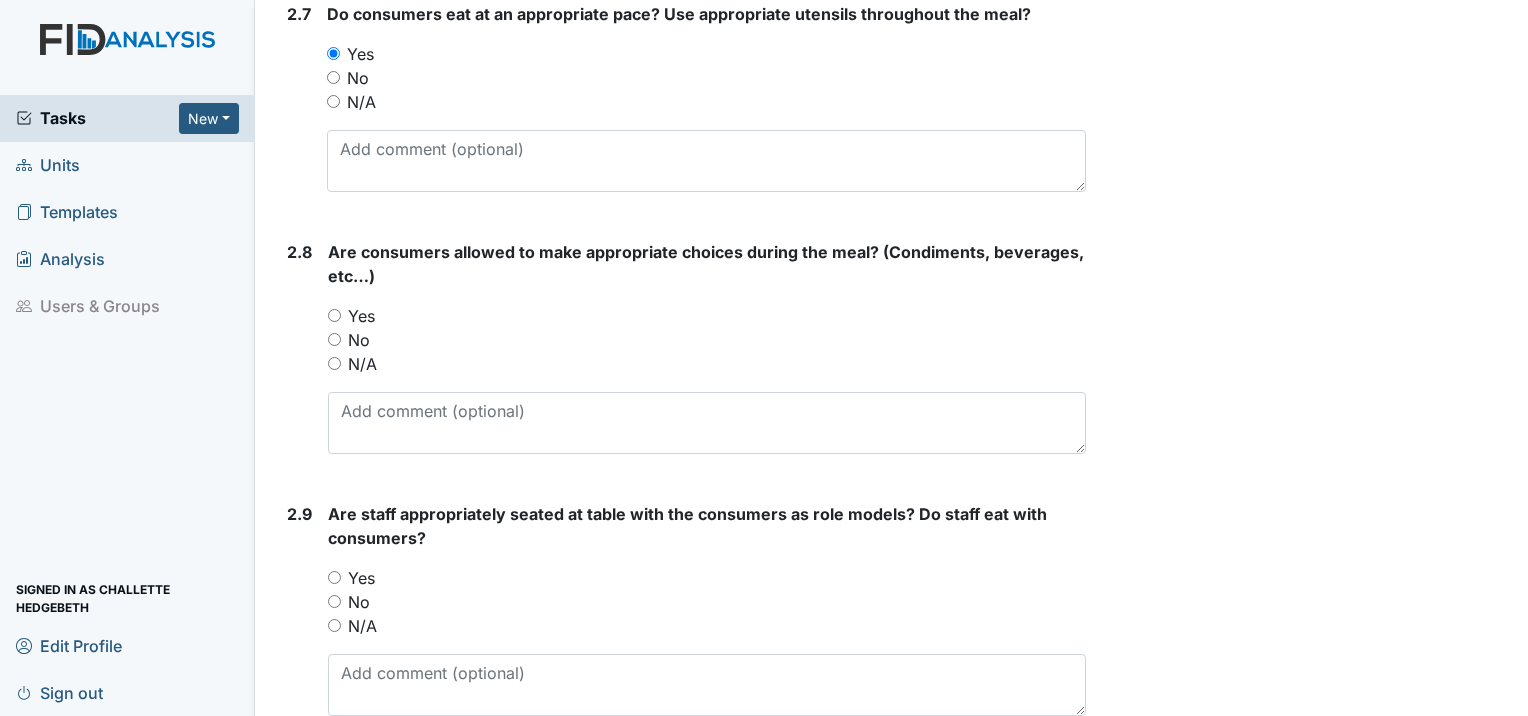 click on "Yes" at bounding box center [334, 315] 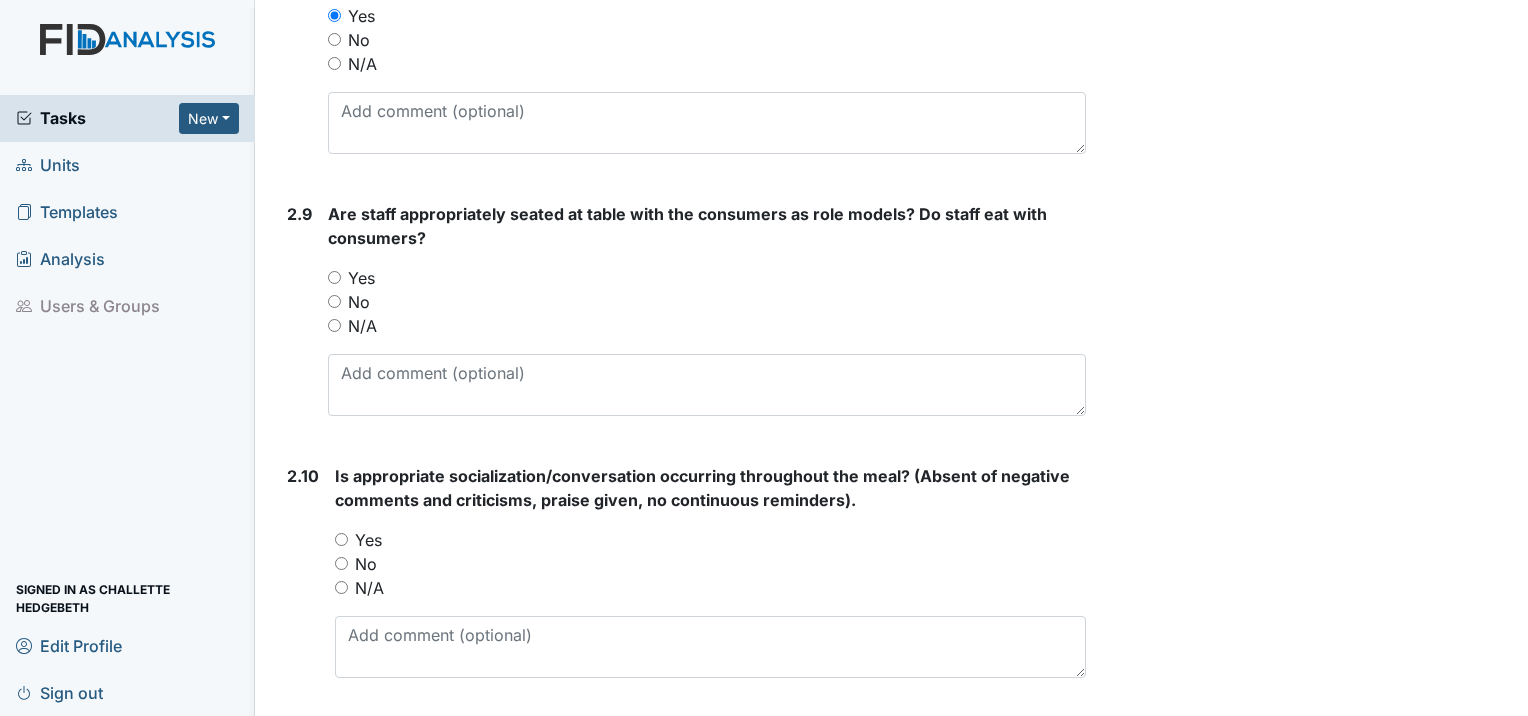 click on "Yes" at bounding box center [334, 277] 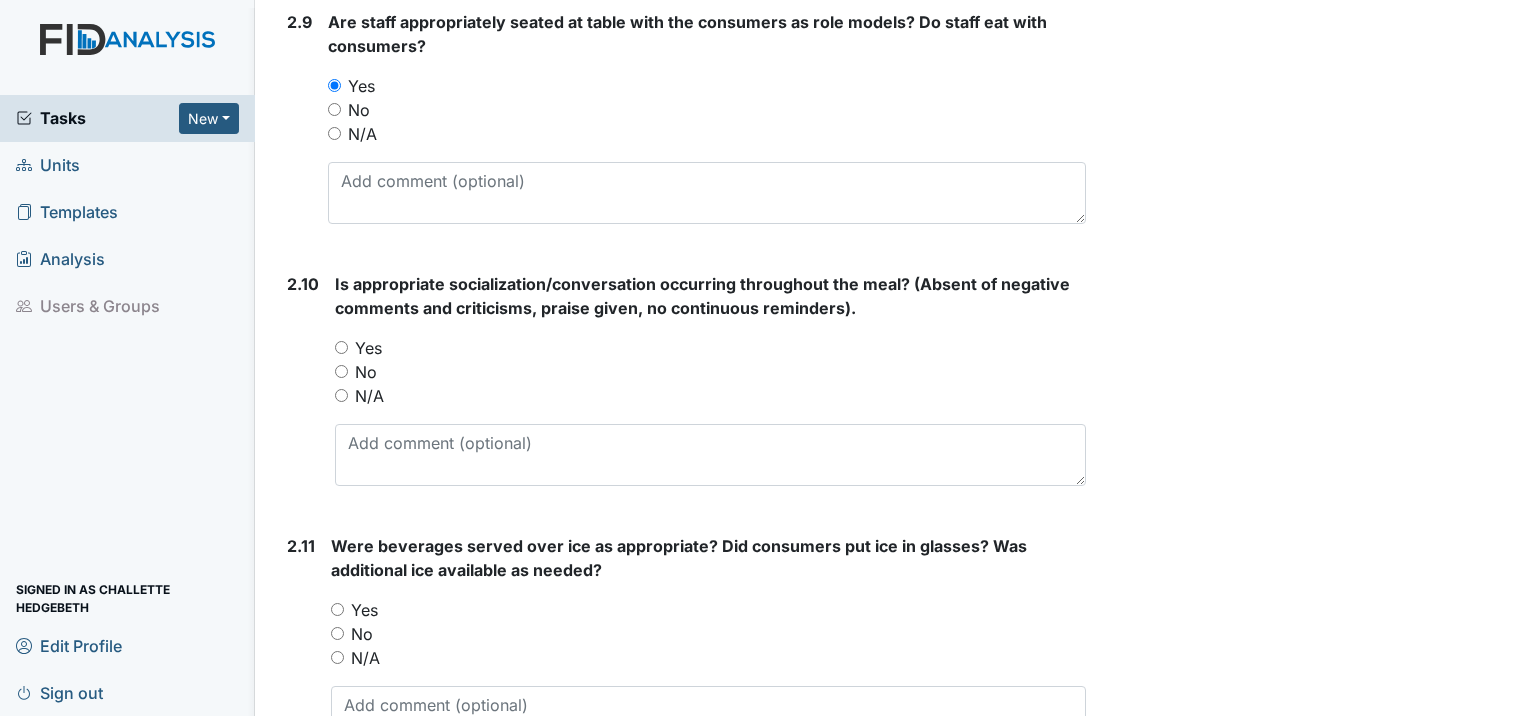 scroll, scrollTop: 3400, scrollLeft: 0, axis: vertical 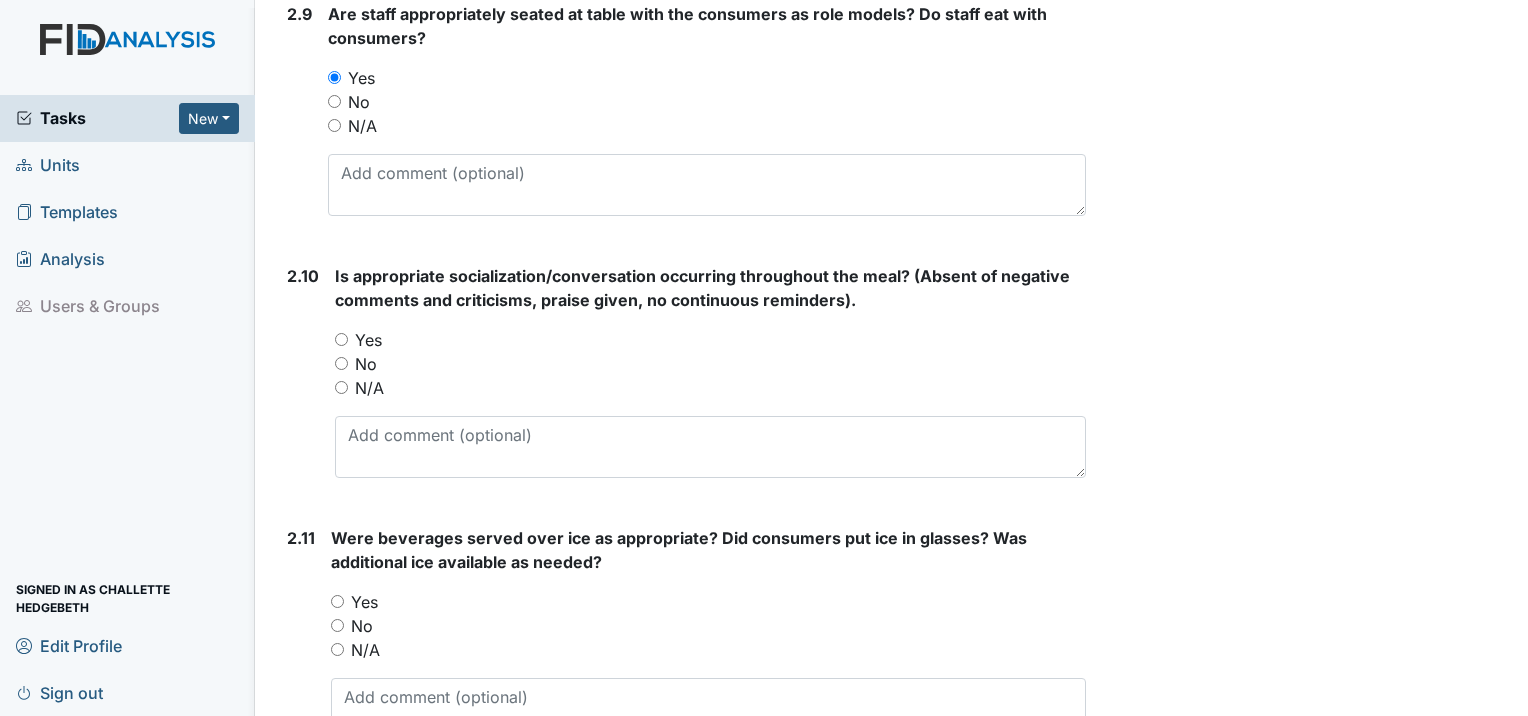 click on "Yes" at bounding box center (710, 340) 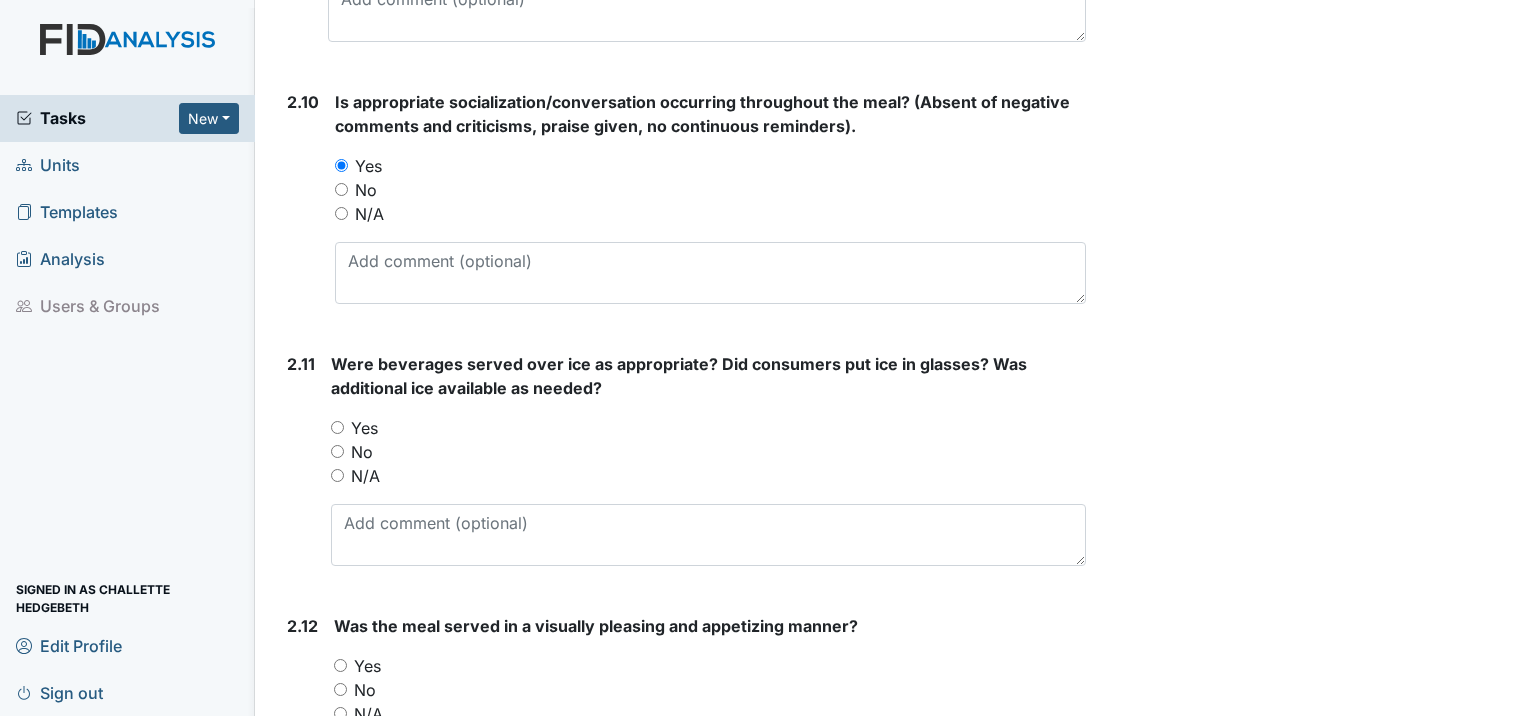 scroll, scrollTop: 3600, scrollLeft: 0, axis: vertical 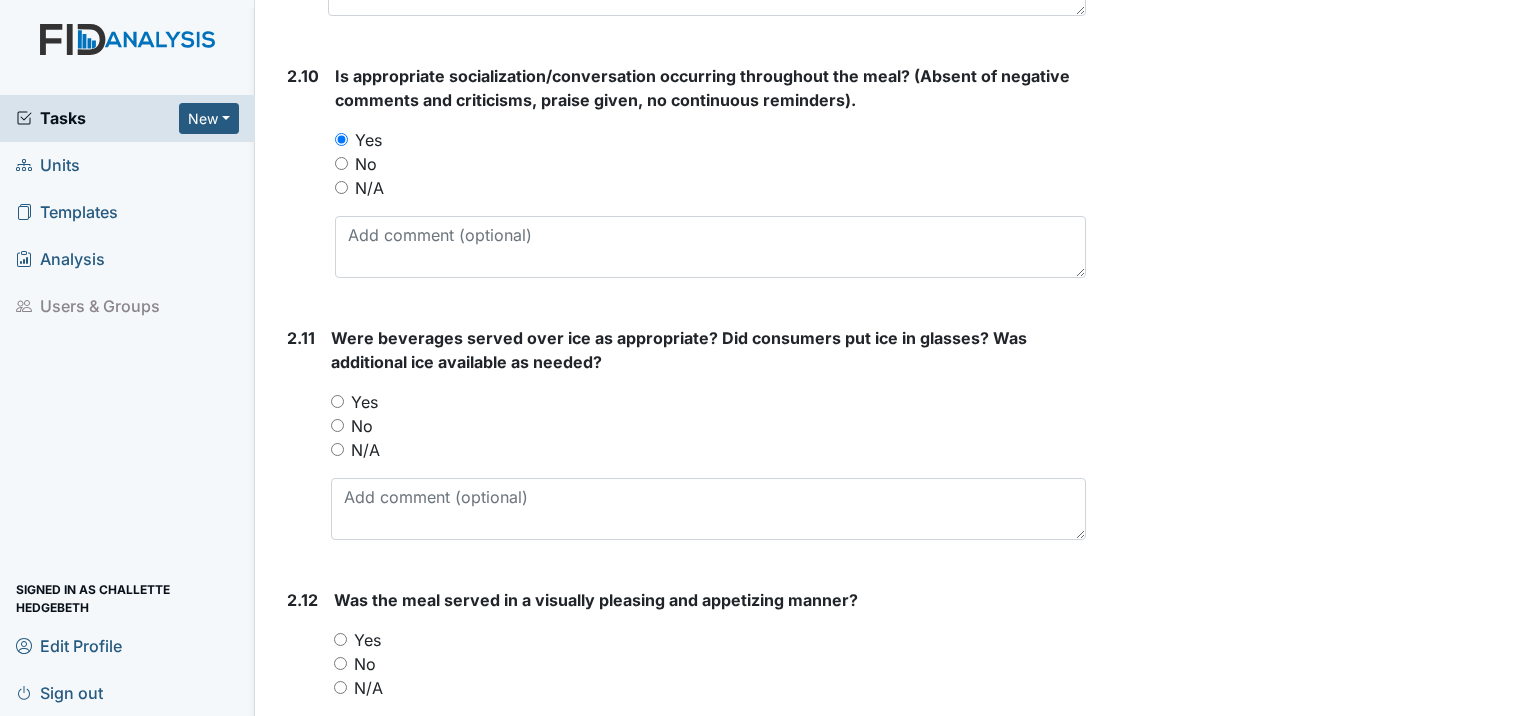 click on "Yes" at bounding box center (337, 401) 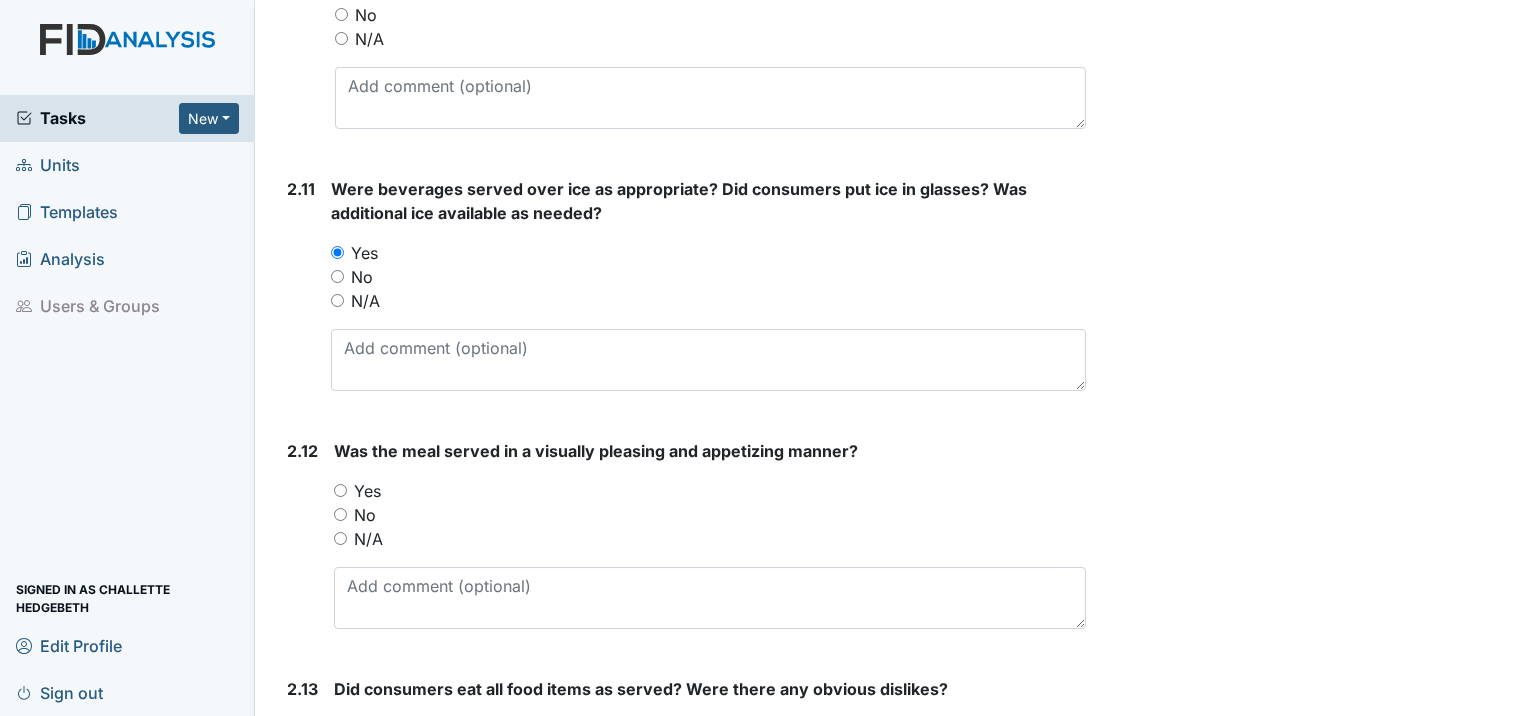 scroll, scrollTop: 3900, scrollLeft: 0, axis: vertical 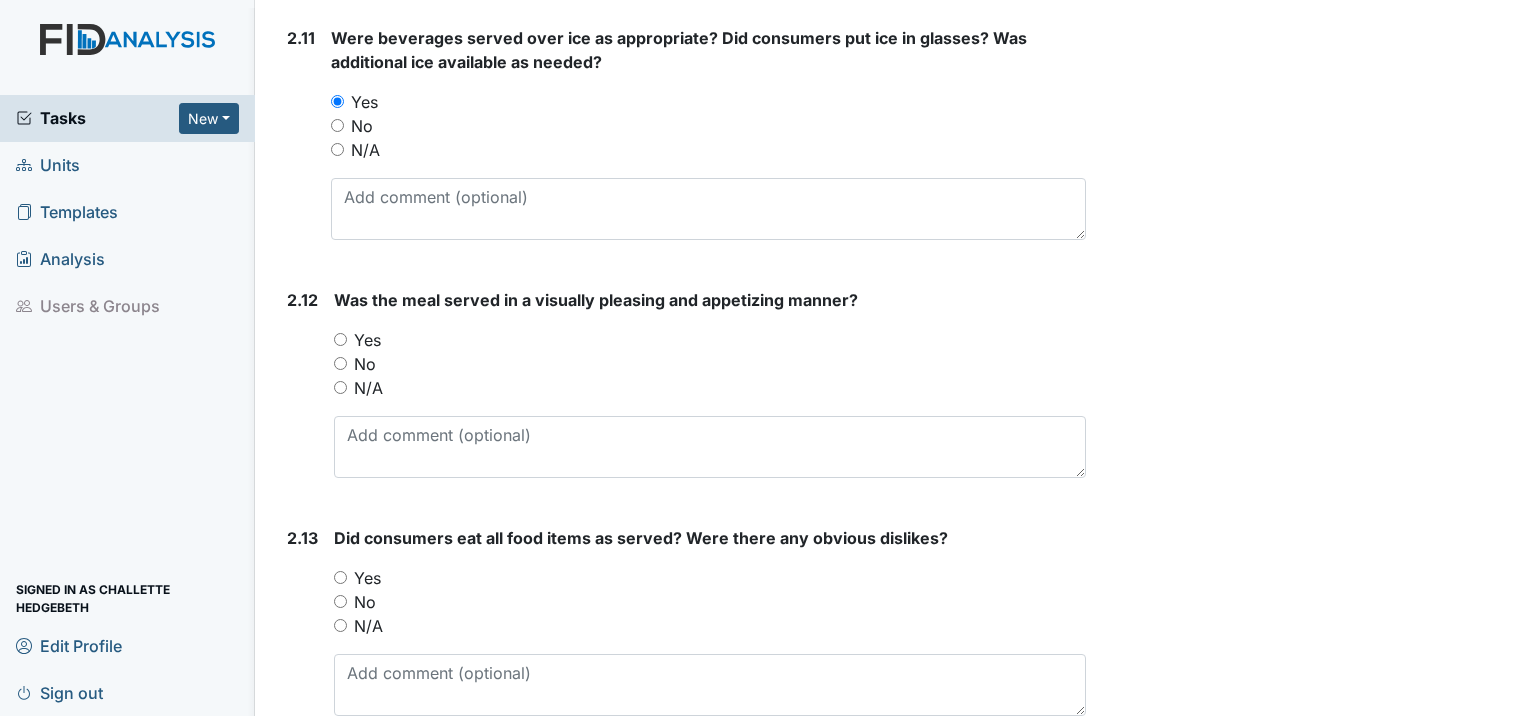 click on "Yes" at bounding box center [340, 339] 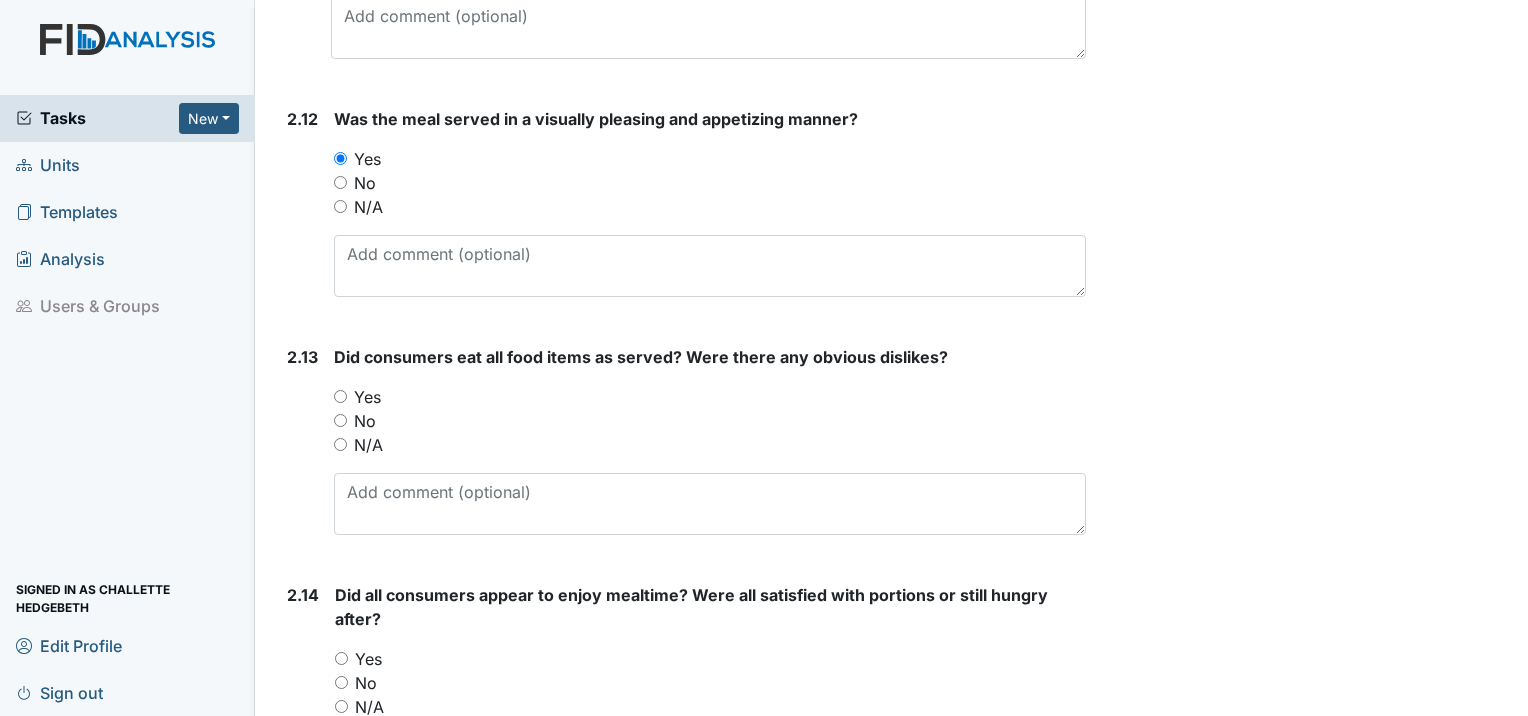 scroll, scrollTop: 4100, scrollLeft: 0, axis: vertical 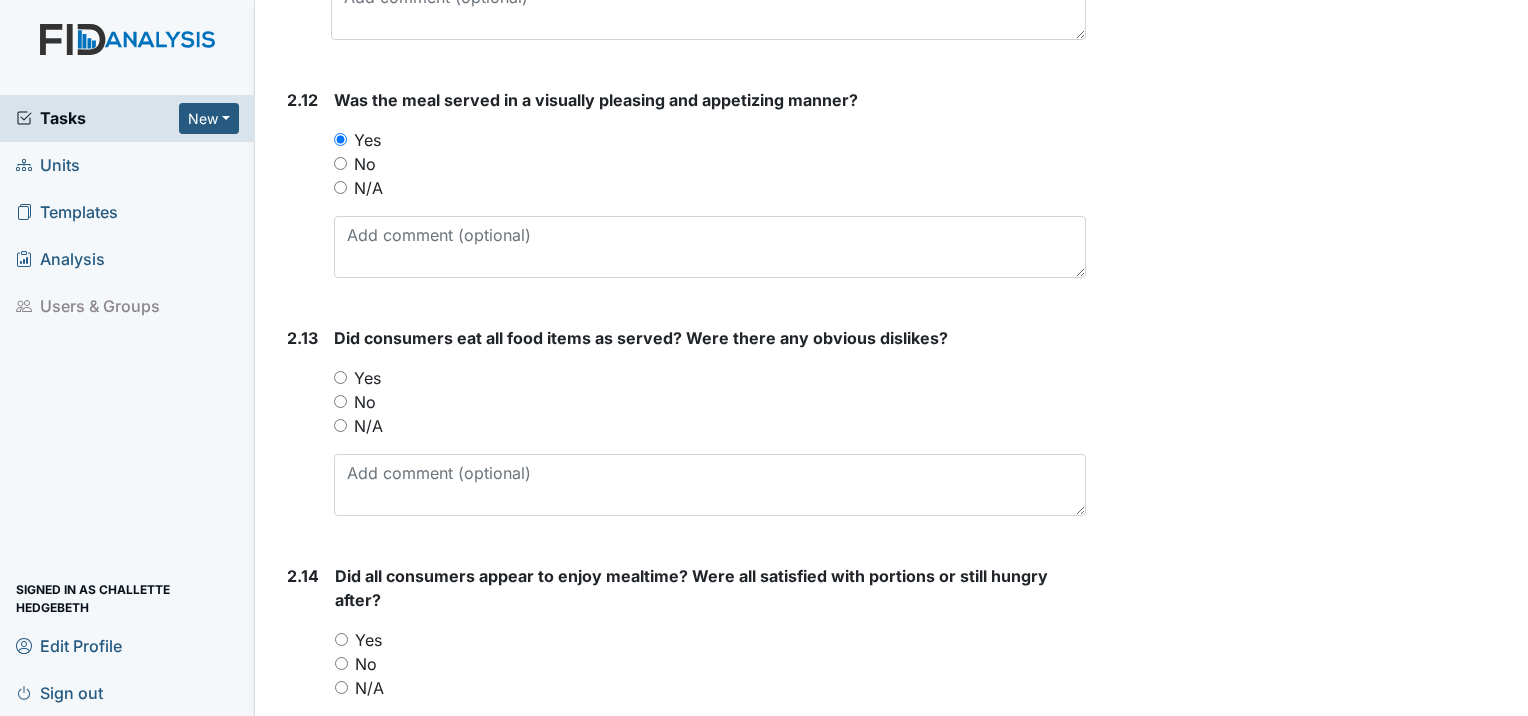click on "Yes" at bounding box center [340, 377] 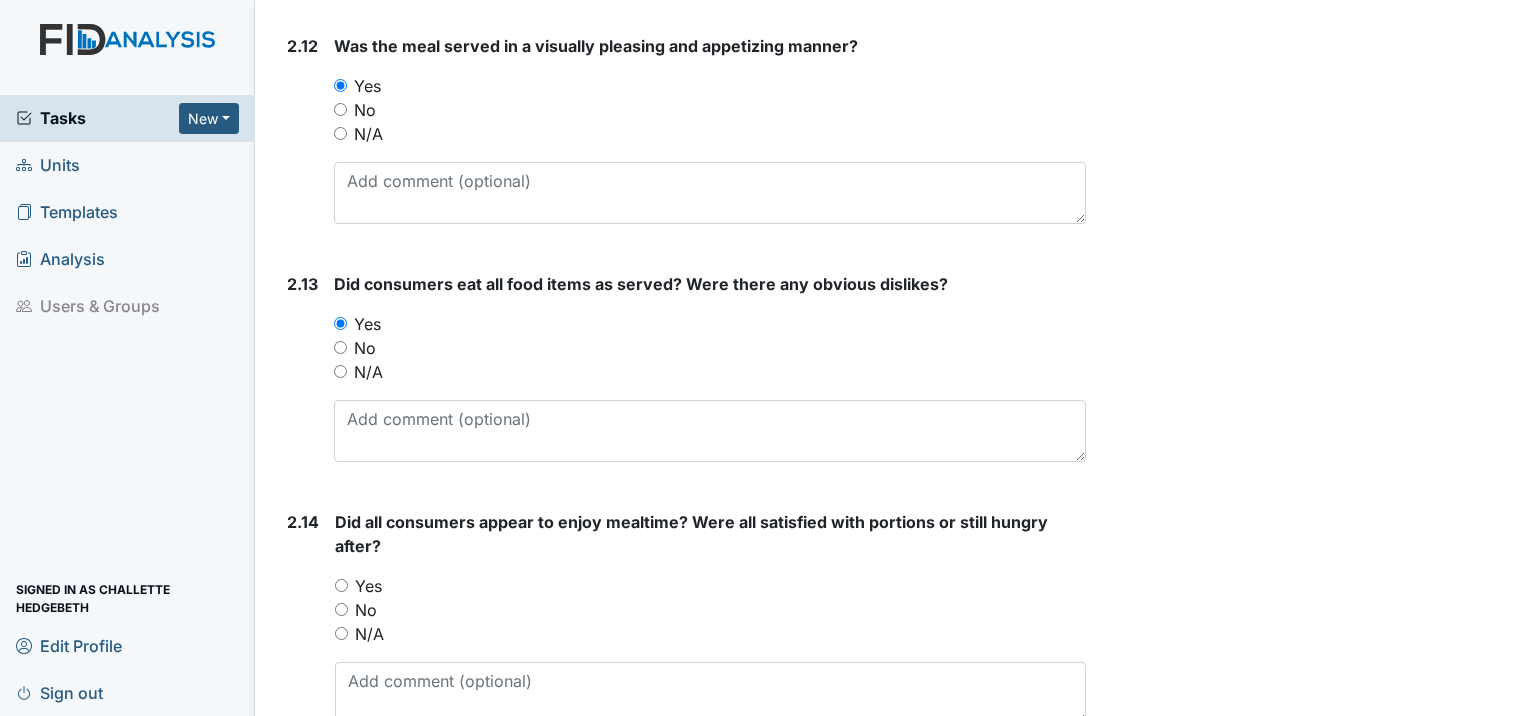scroll, scrollTop: 4300, scrollLeft: 0, axis: vertical 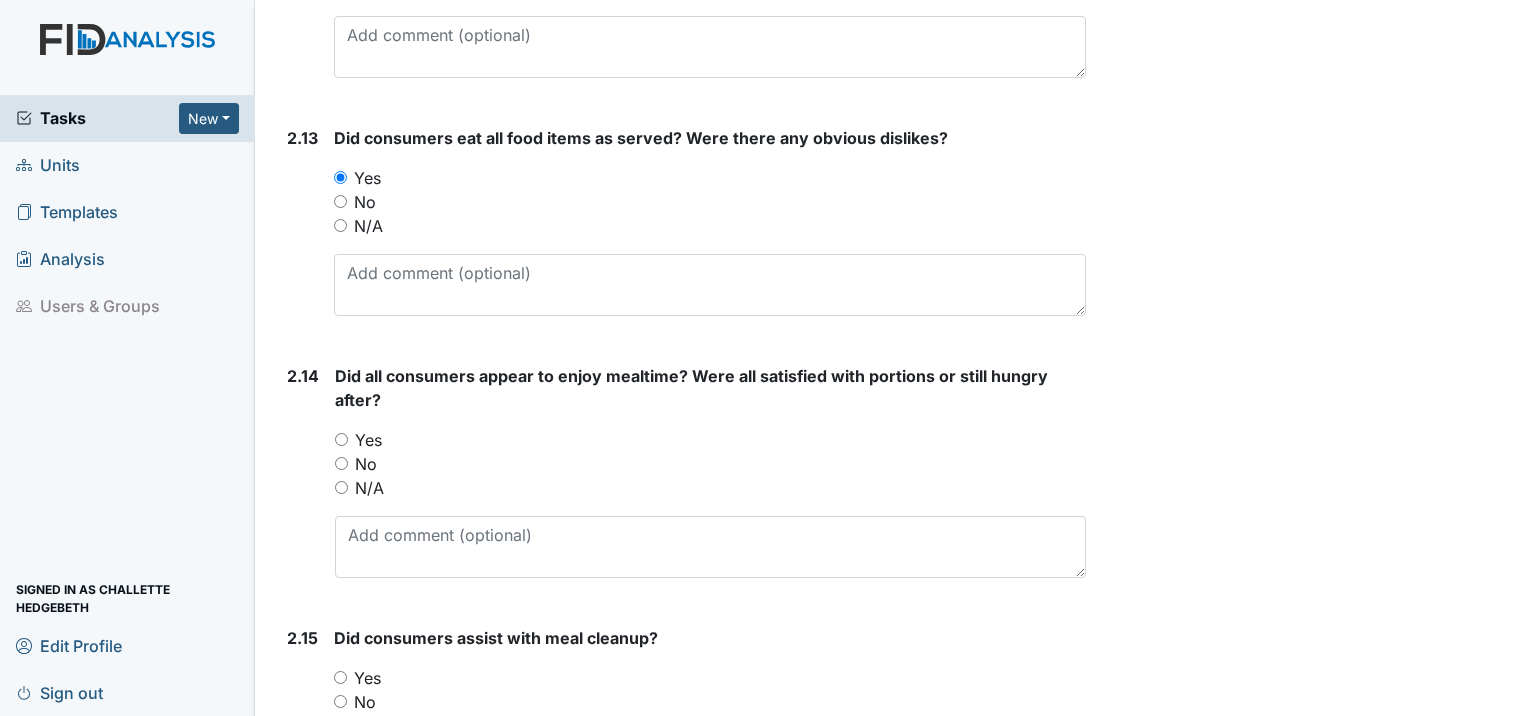 click on "Yes" at bounding box center (341, 439) 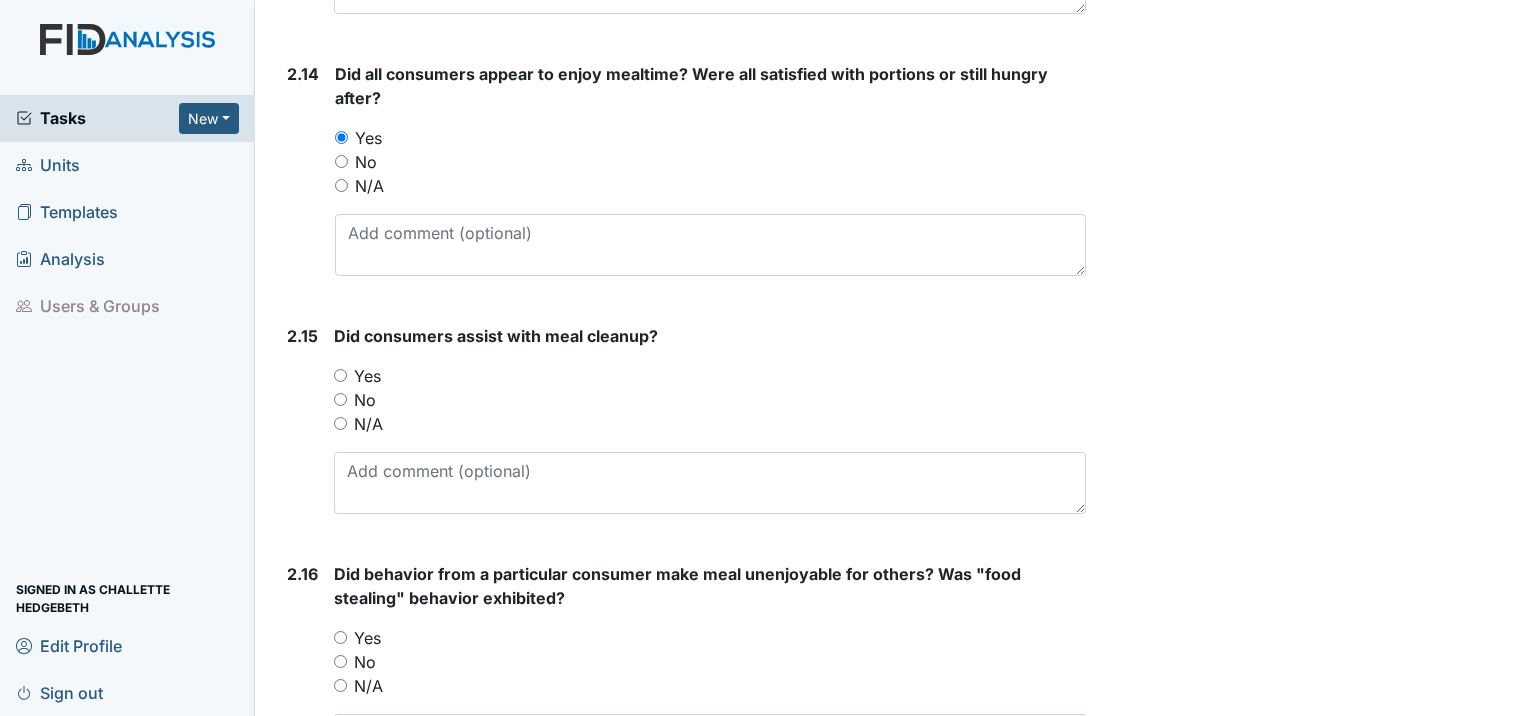scroll, scrollTop: 4700, scrollLeft: 0, axis: vertical 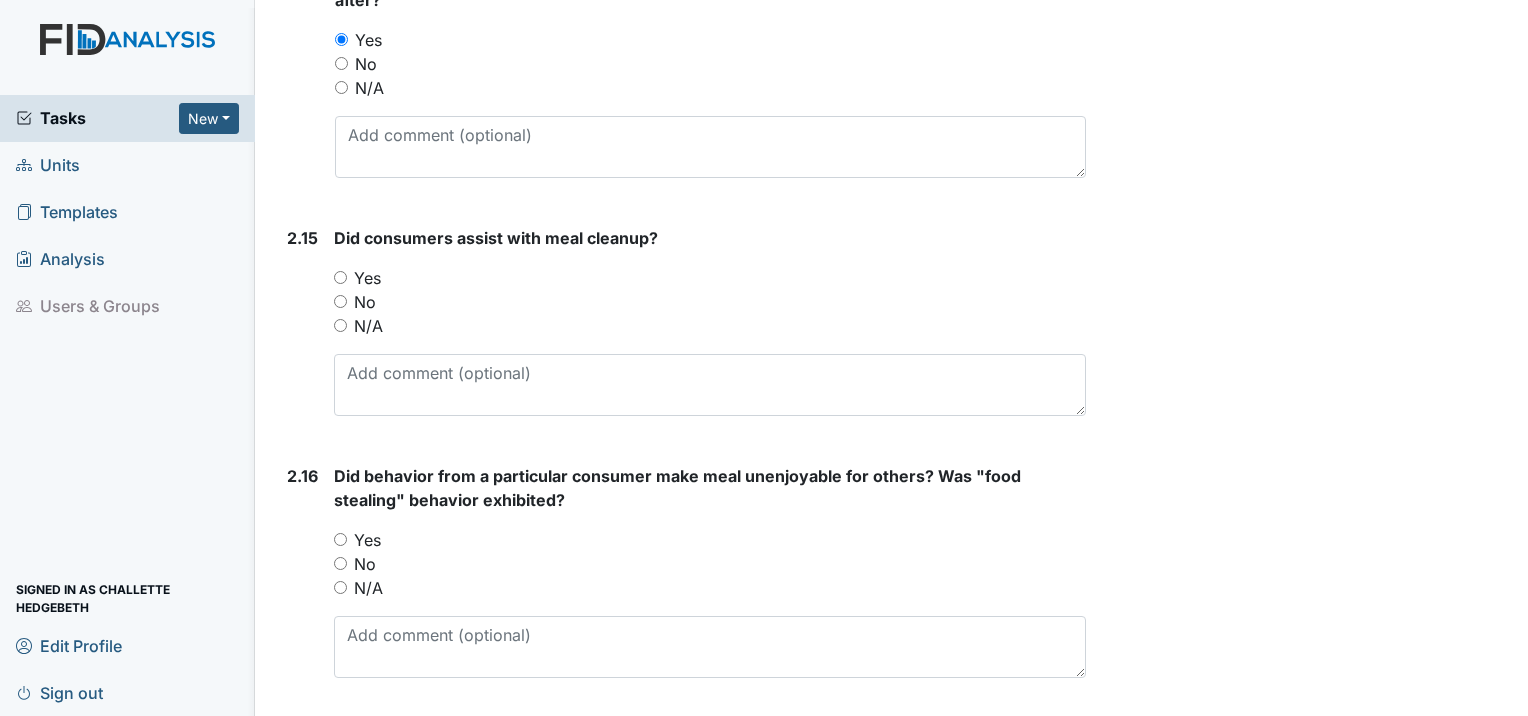 click on "Yes" at bounding box center [340, 277] 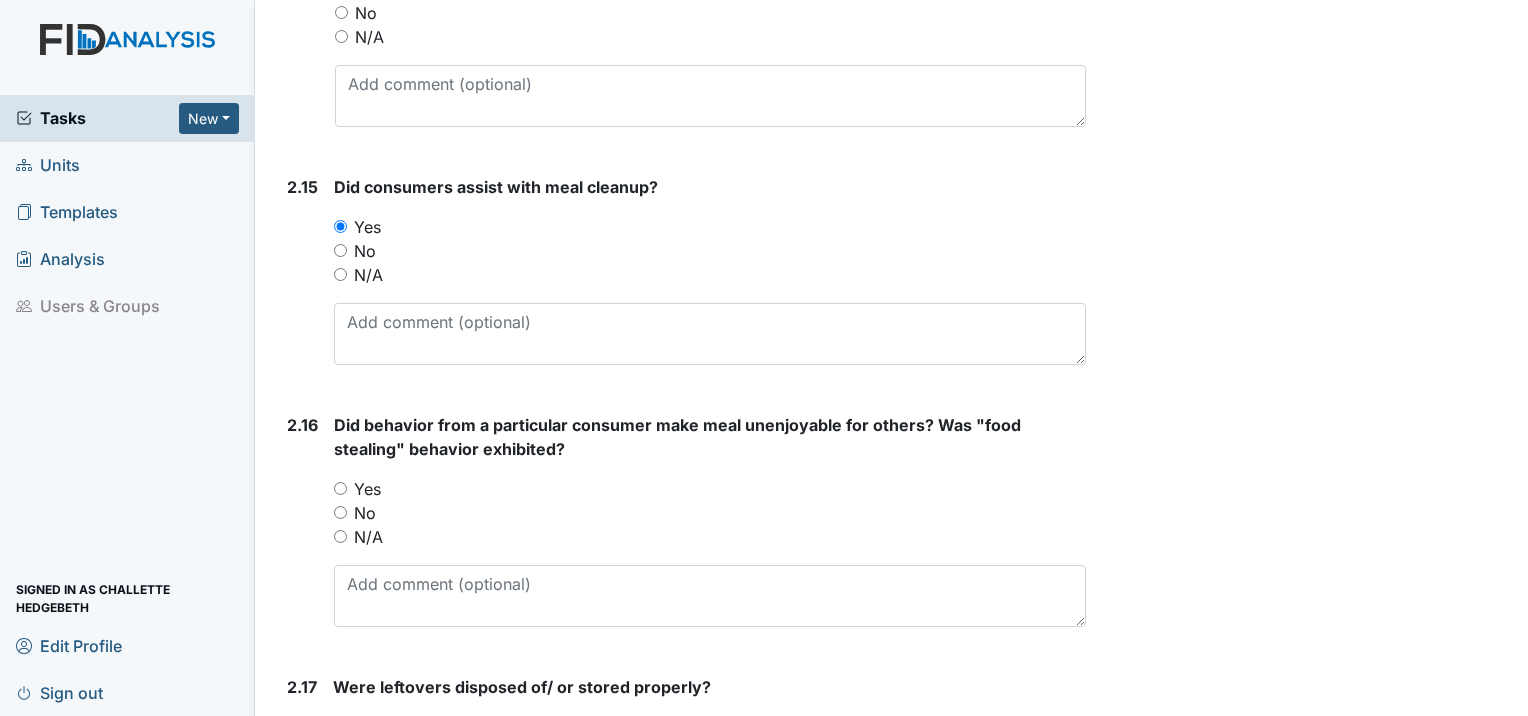 scroll, scrollTop: 4800, scrollLeft: 0, axis: vertical 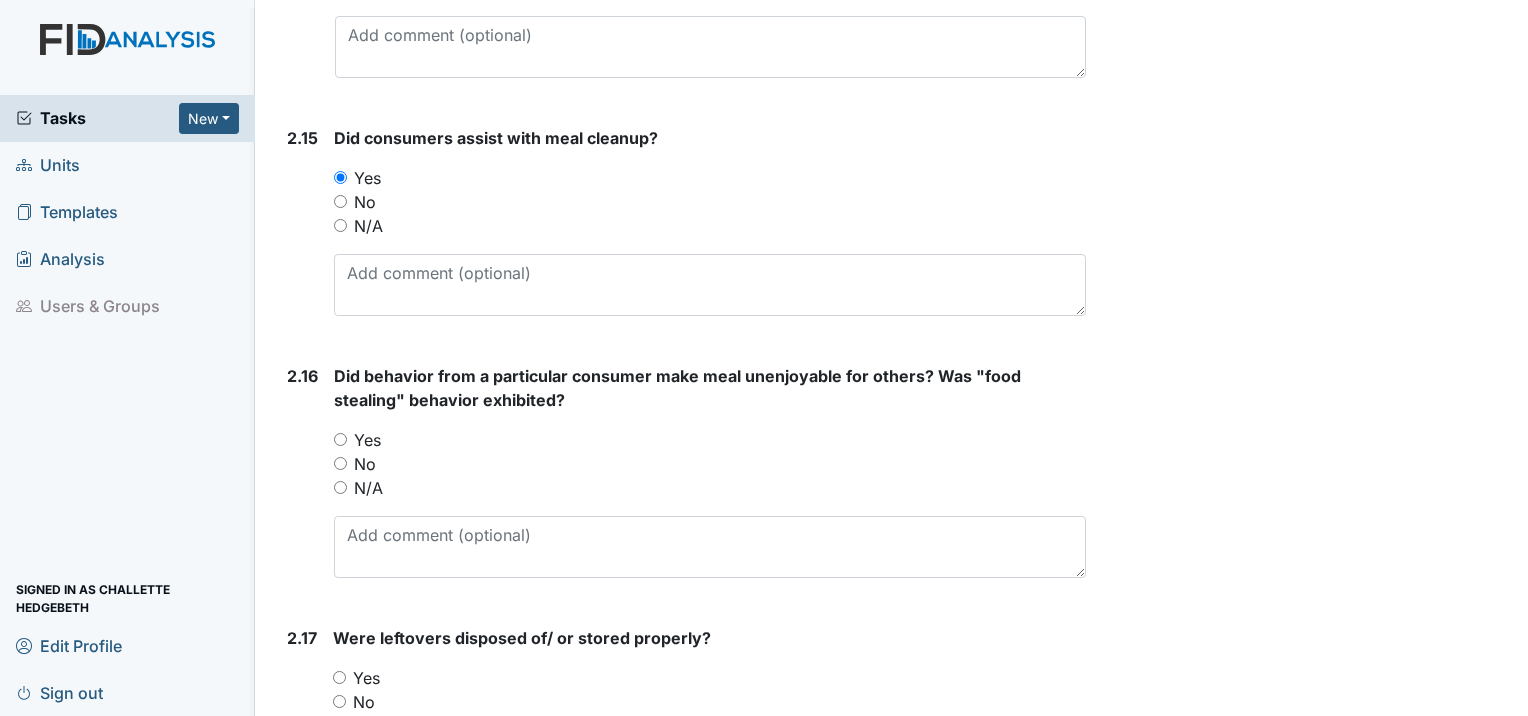 click on "No" at bounding box center [710, 464] 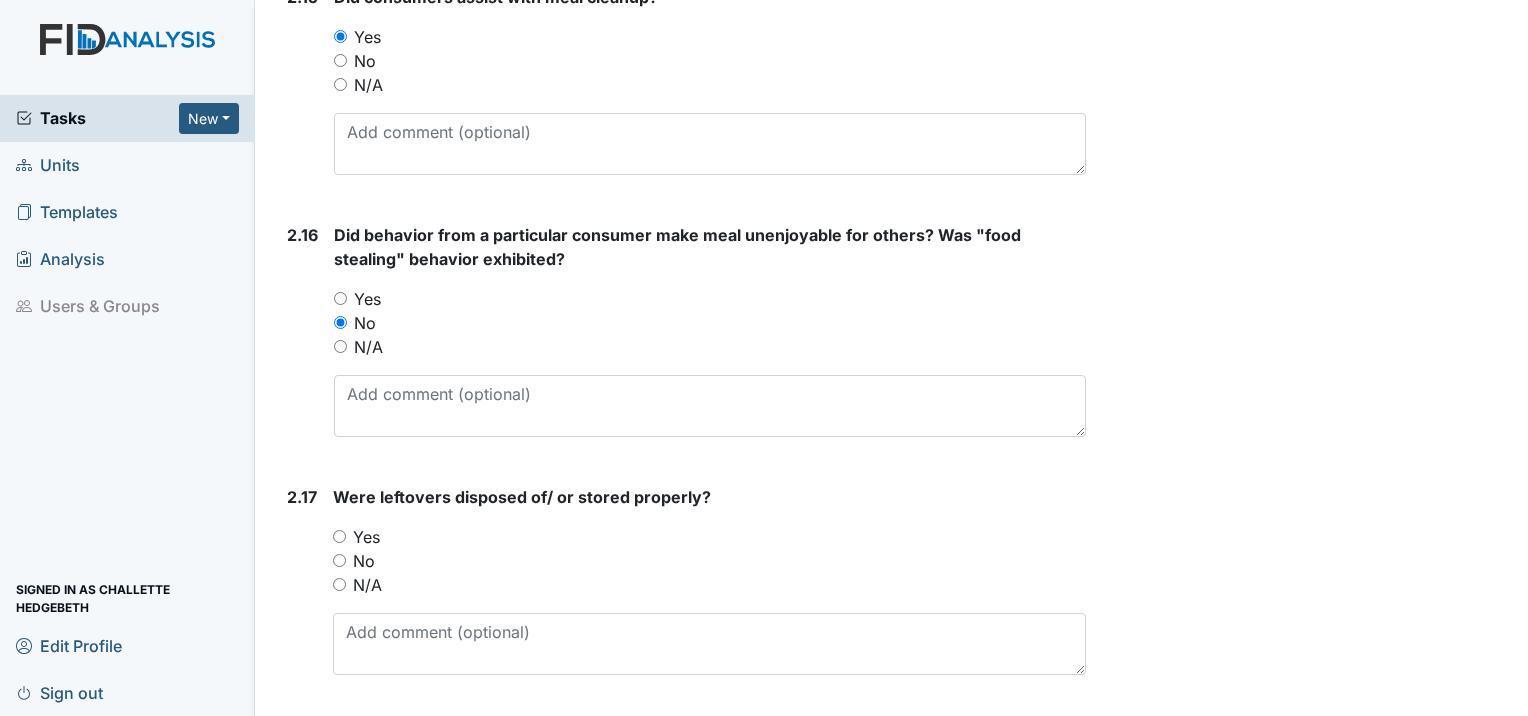 scroll, scrollTop: 5000, scrollLeft: 0, axis: vertical 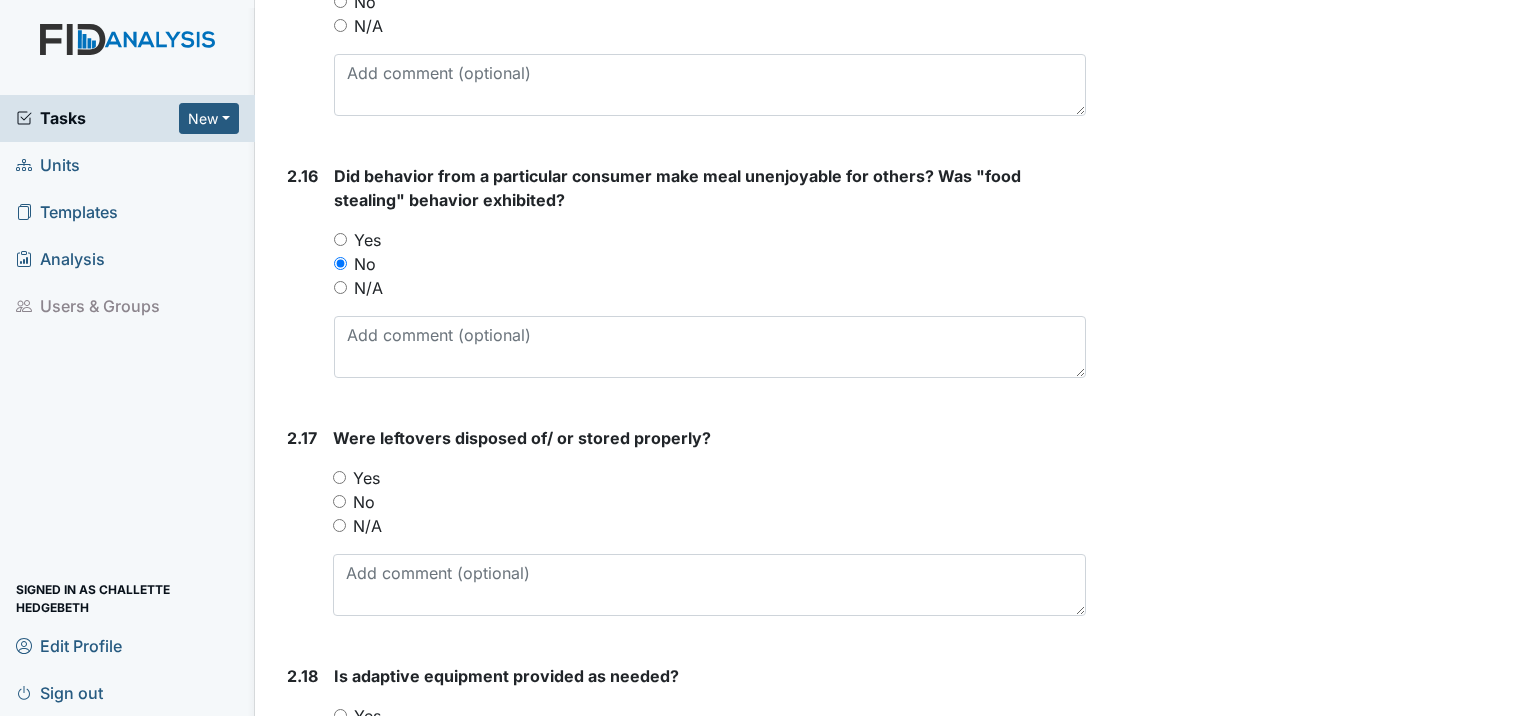 click on "Yes" at bounding box center [339, 477] 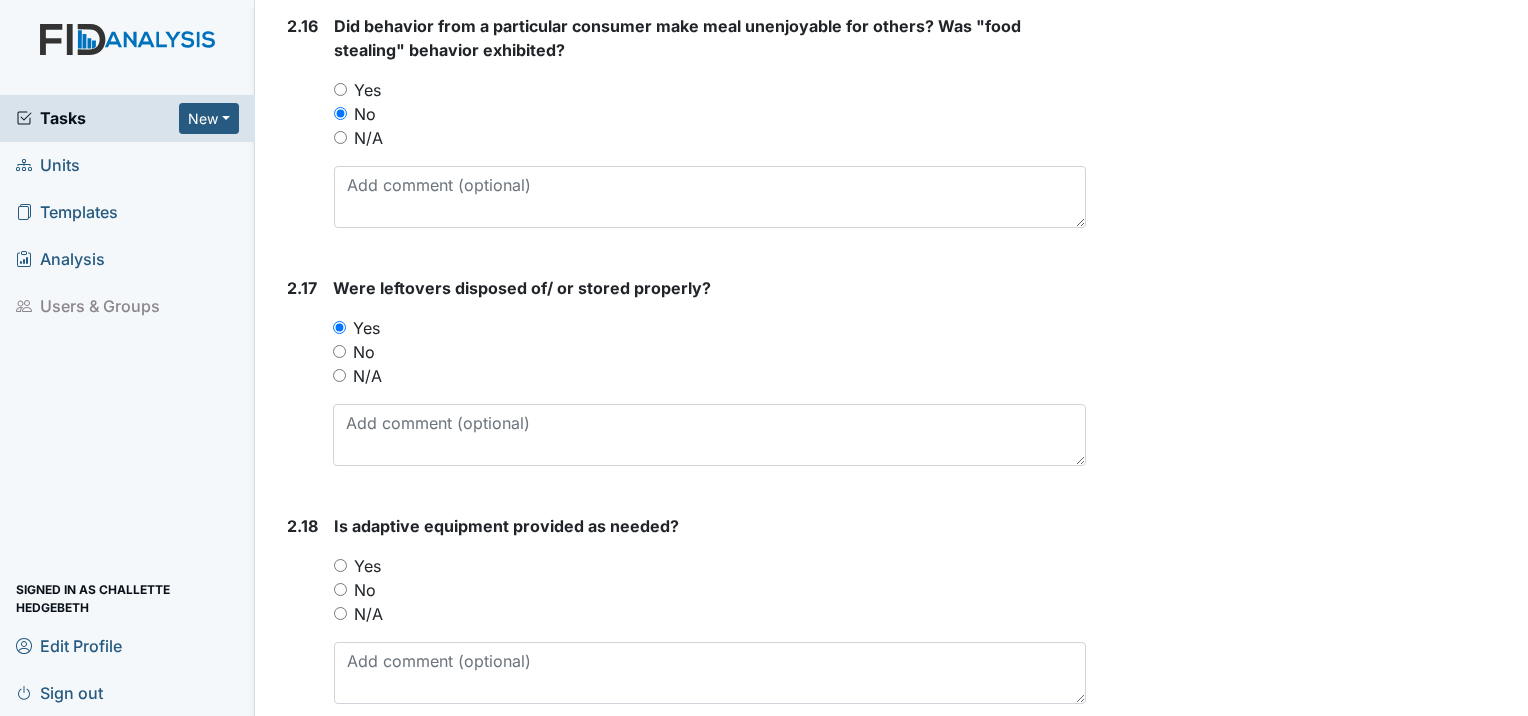 scroll, scrollTop: 5300, scrollLeft: 0, axis: vertical 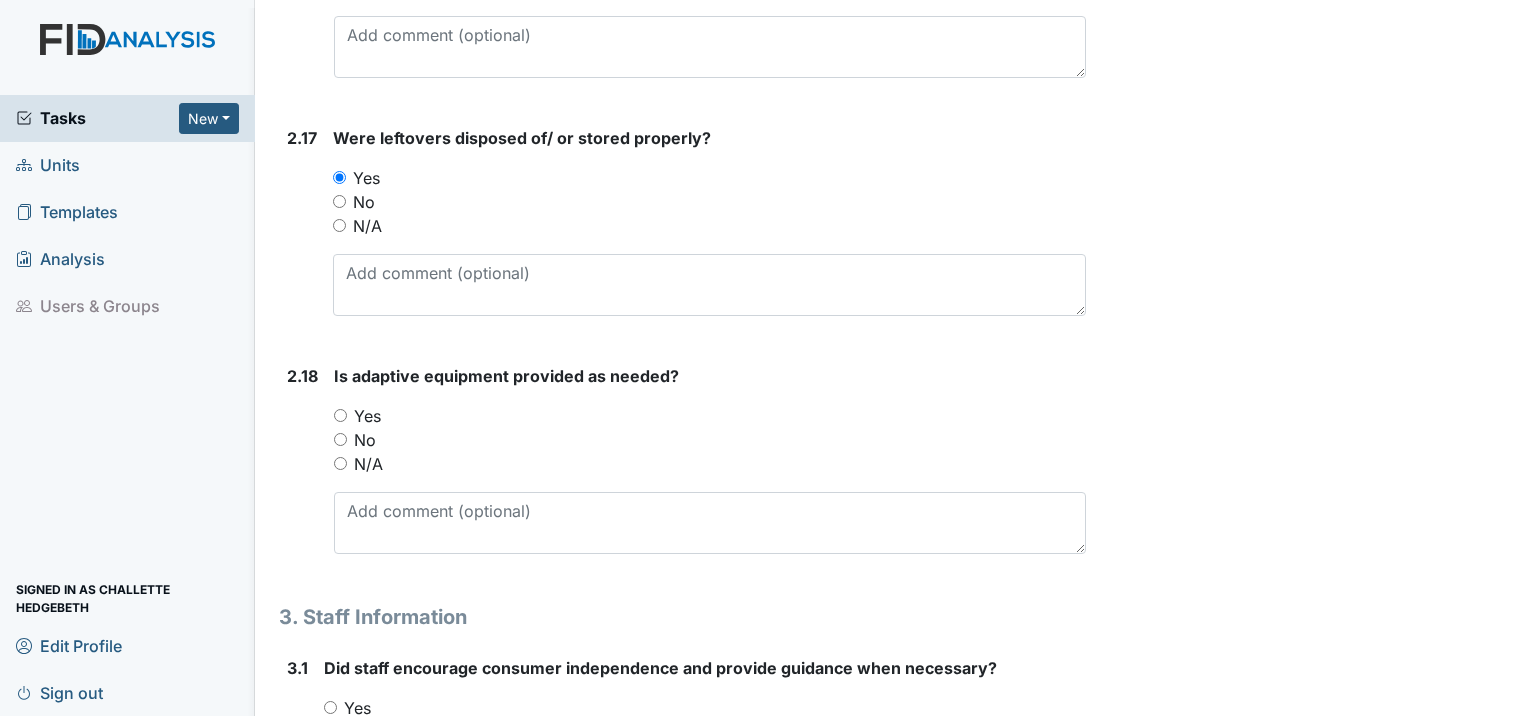 drag, startPoint x: 342, startPoint y: 404, endPoint x: 353, endPoint y: 404, distance: 11 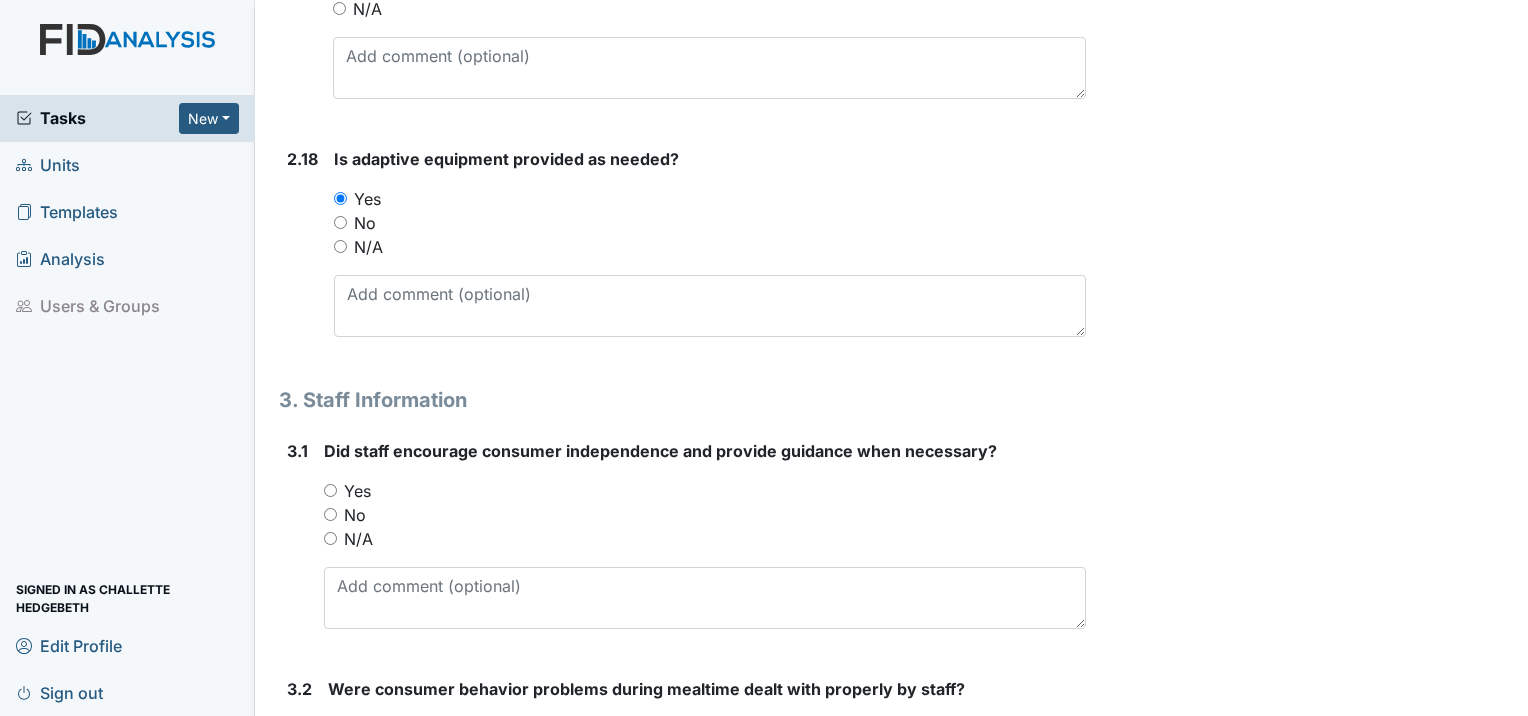 scroll, scrollTop: 5600, scrollLeft: 0, axis: vertical 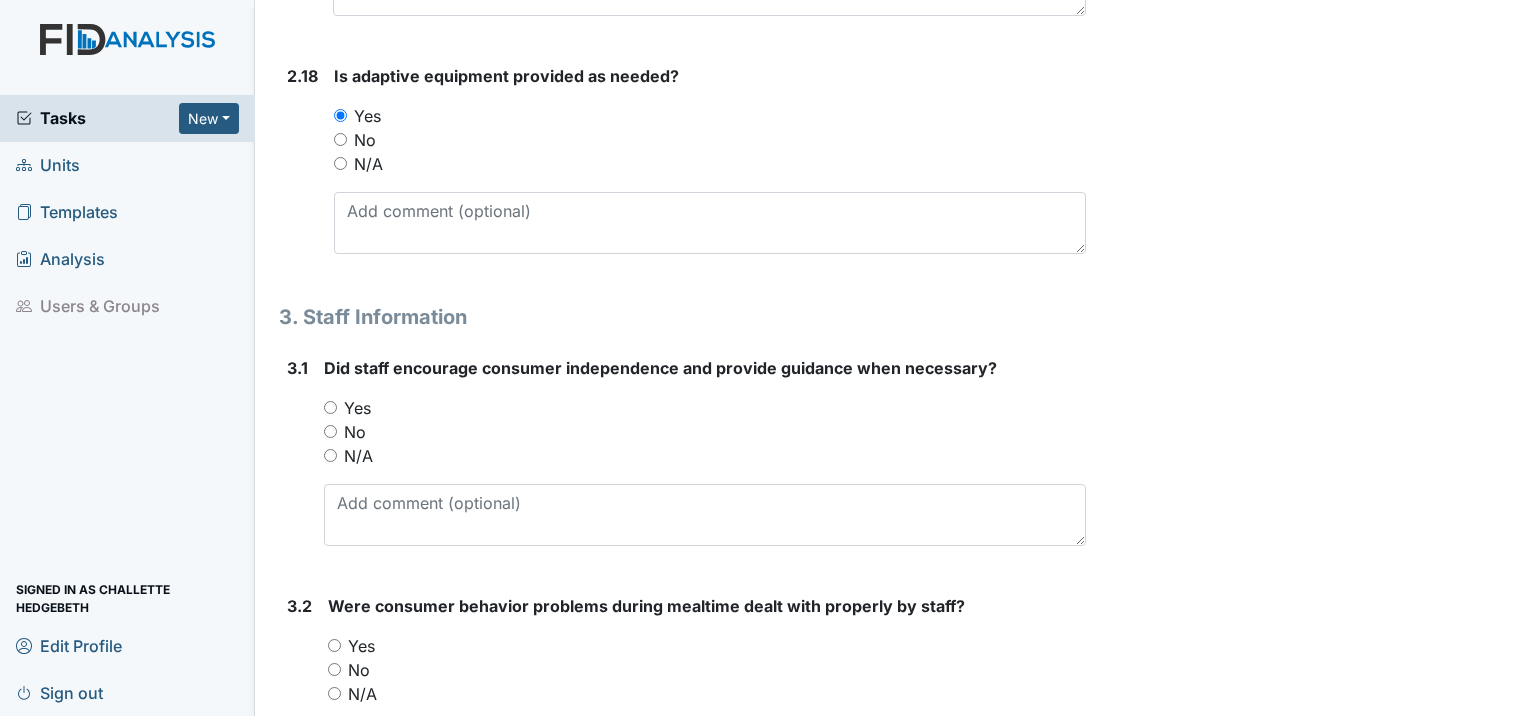 click on "Yes" at bounding box center (330, 407) 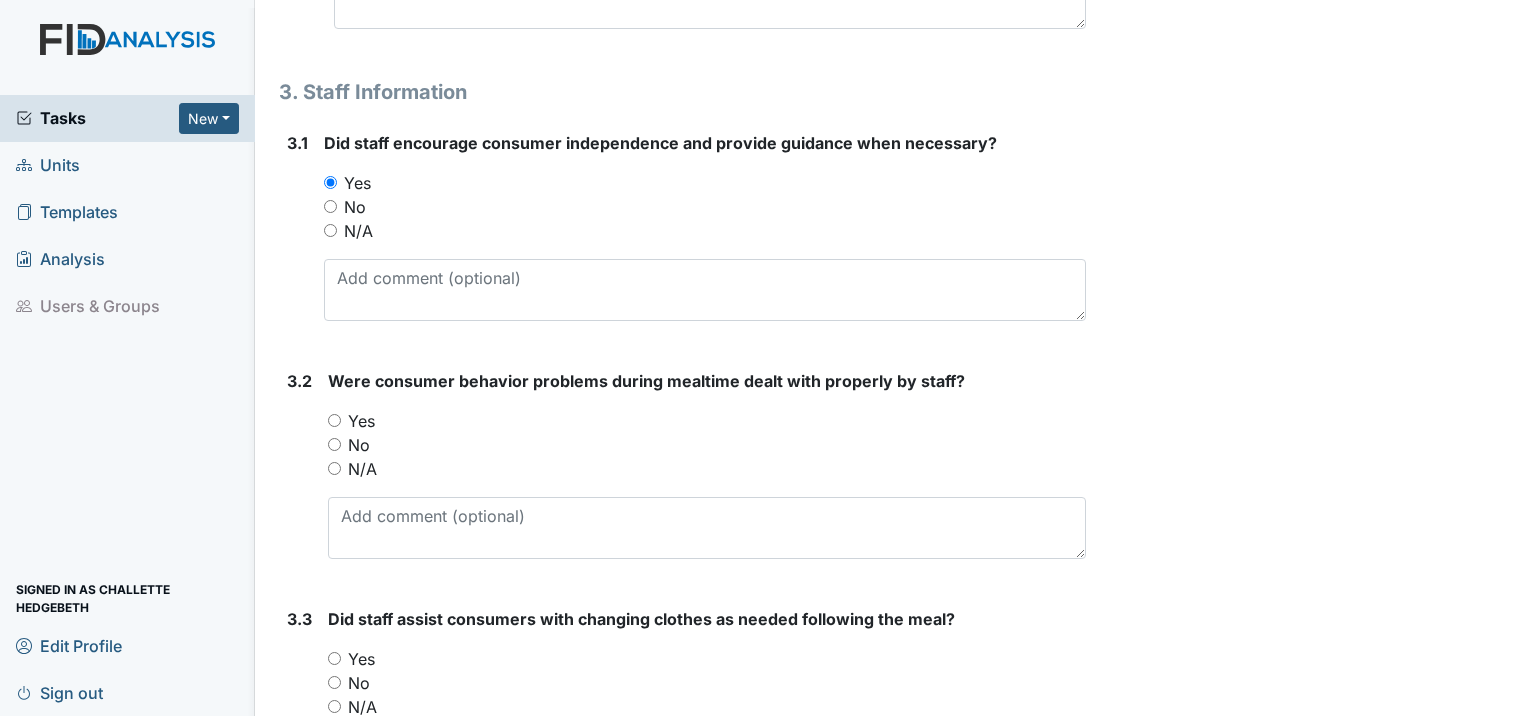 scroll, scrollTop: 5900, scrollLeft: 0, axis: vertical 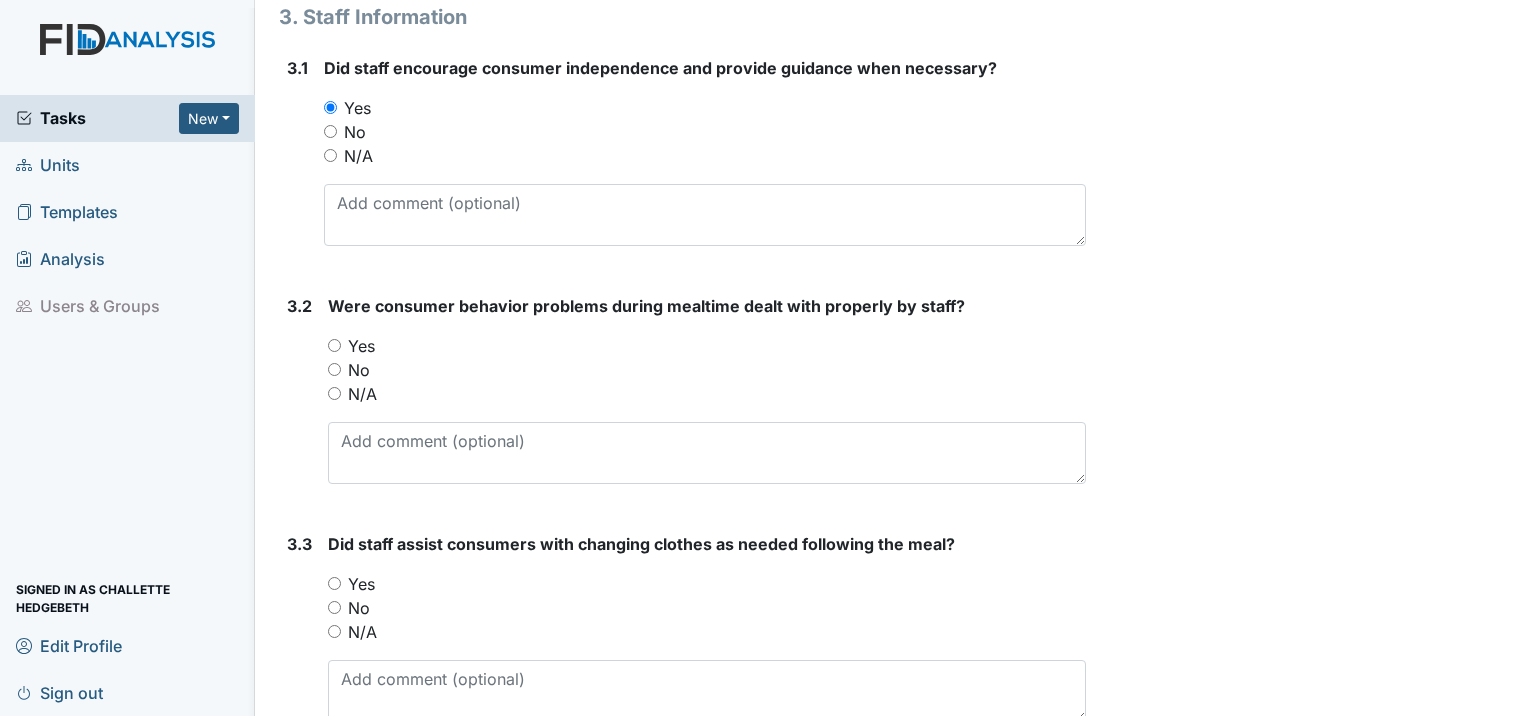 click on "Yes" at bounding box center (334, 345) 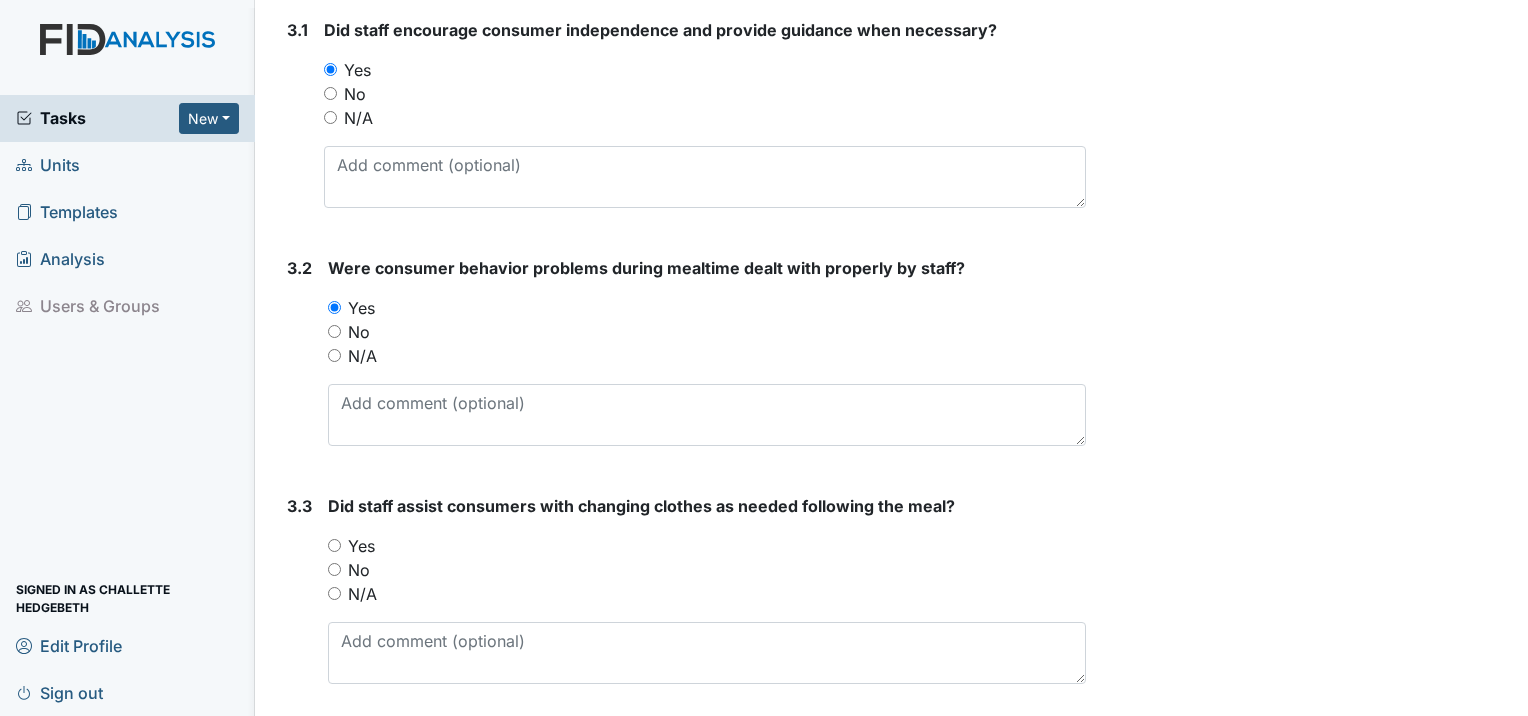 scroll, scrollTop: 5997, scrollLeft: 0, axis: vertical 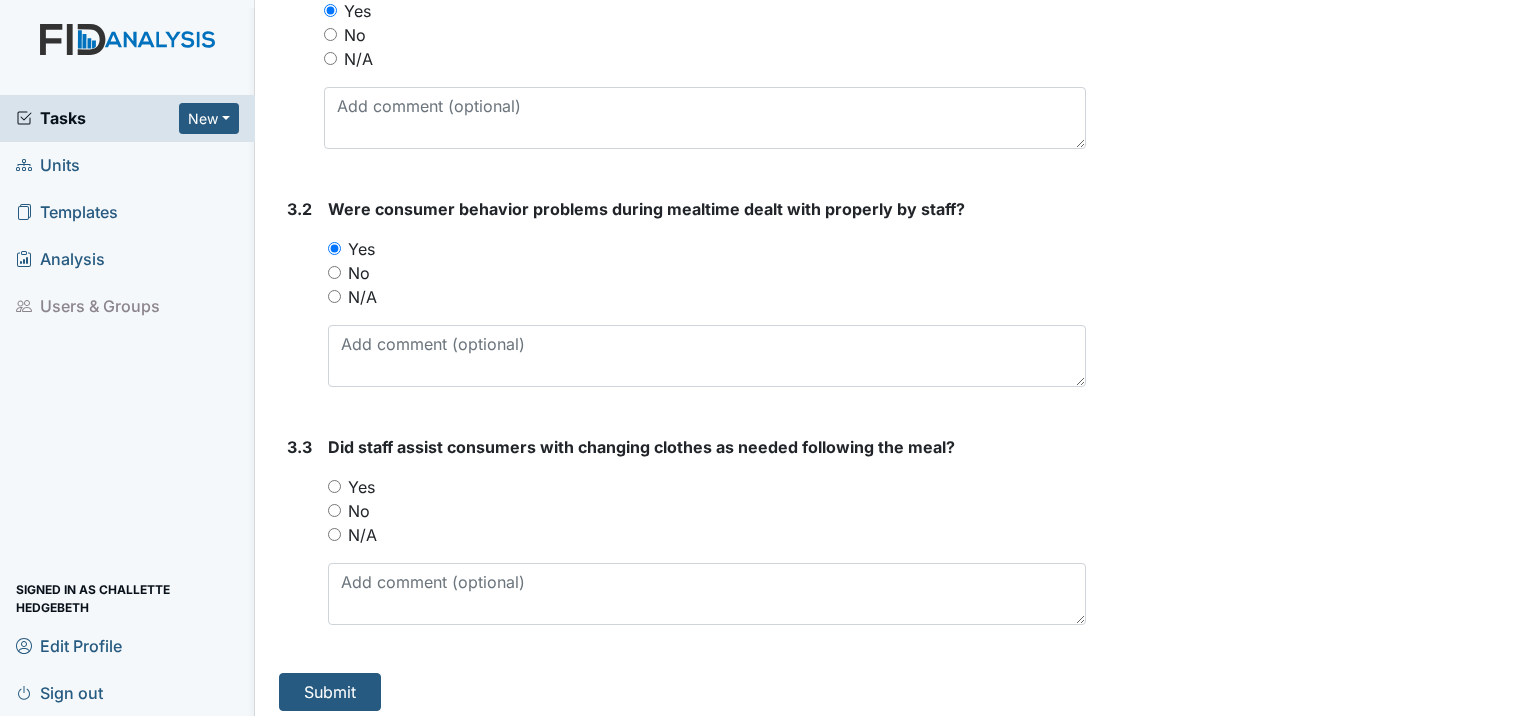 click on "Yes" at bounding box center [334, 486] 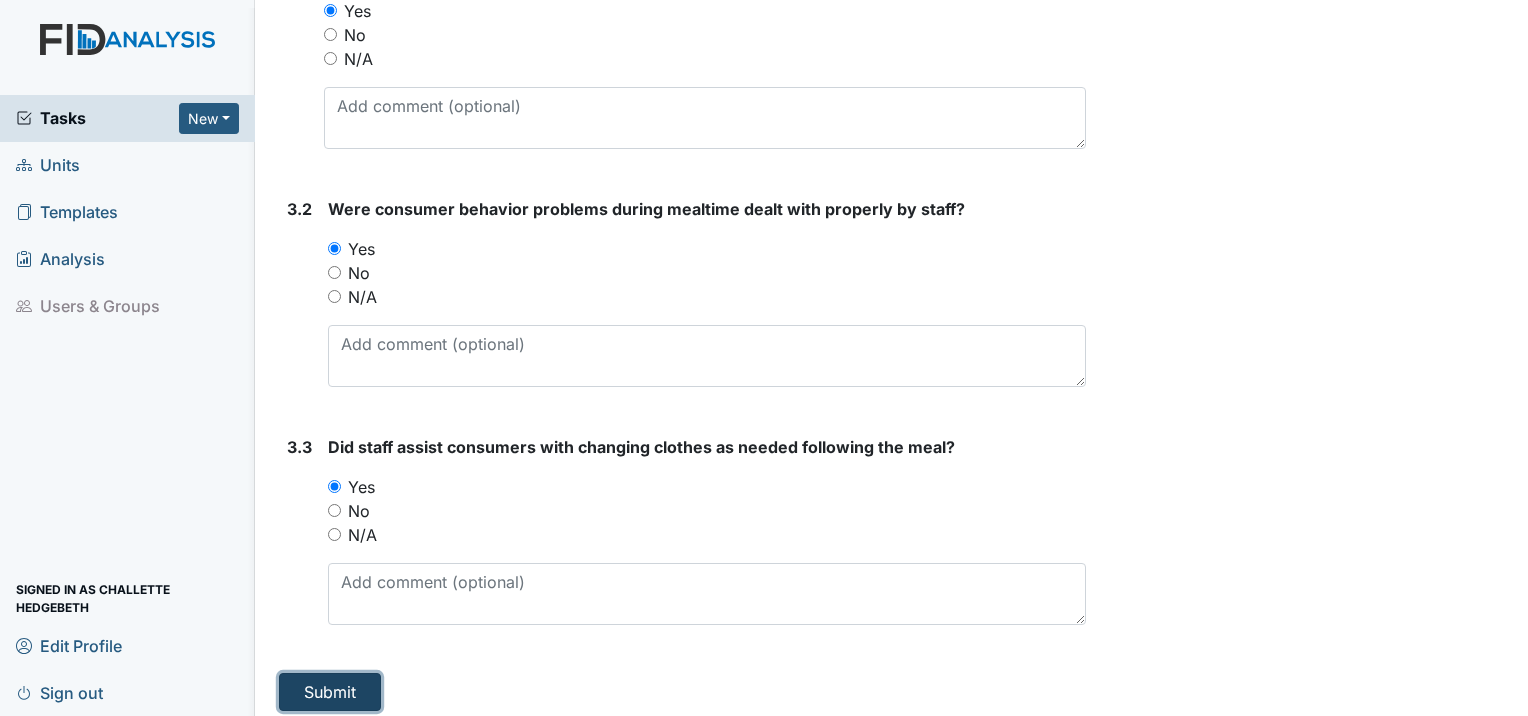 click on "Submit" at bounding box center [330, 692] 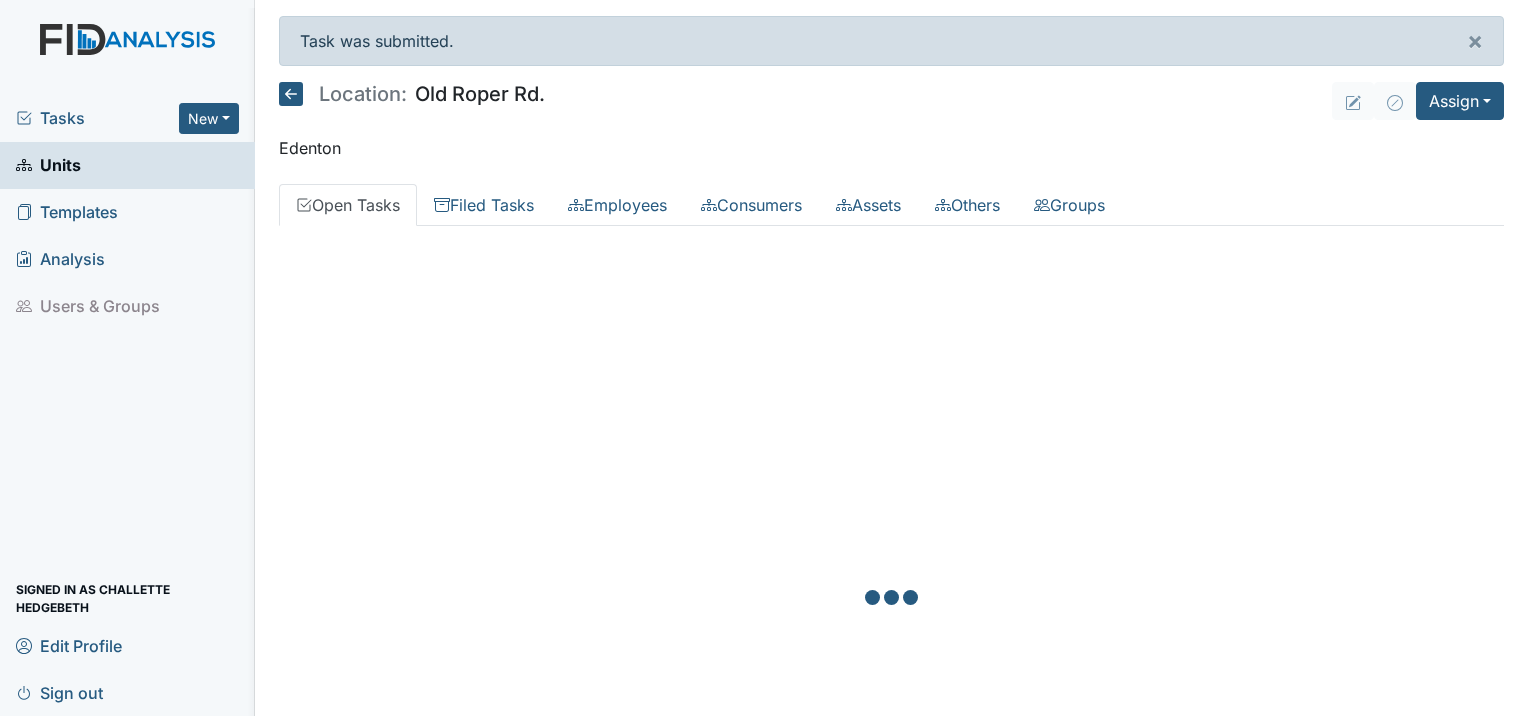 scroll, scrollTop: 0, scrollLeft: 0, axis: both 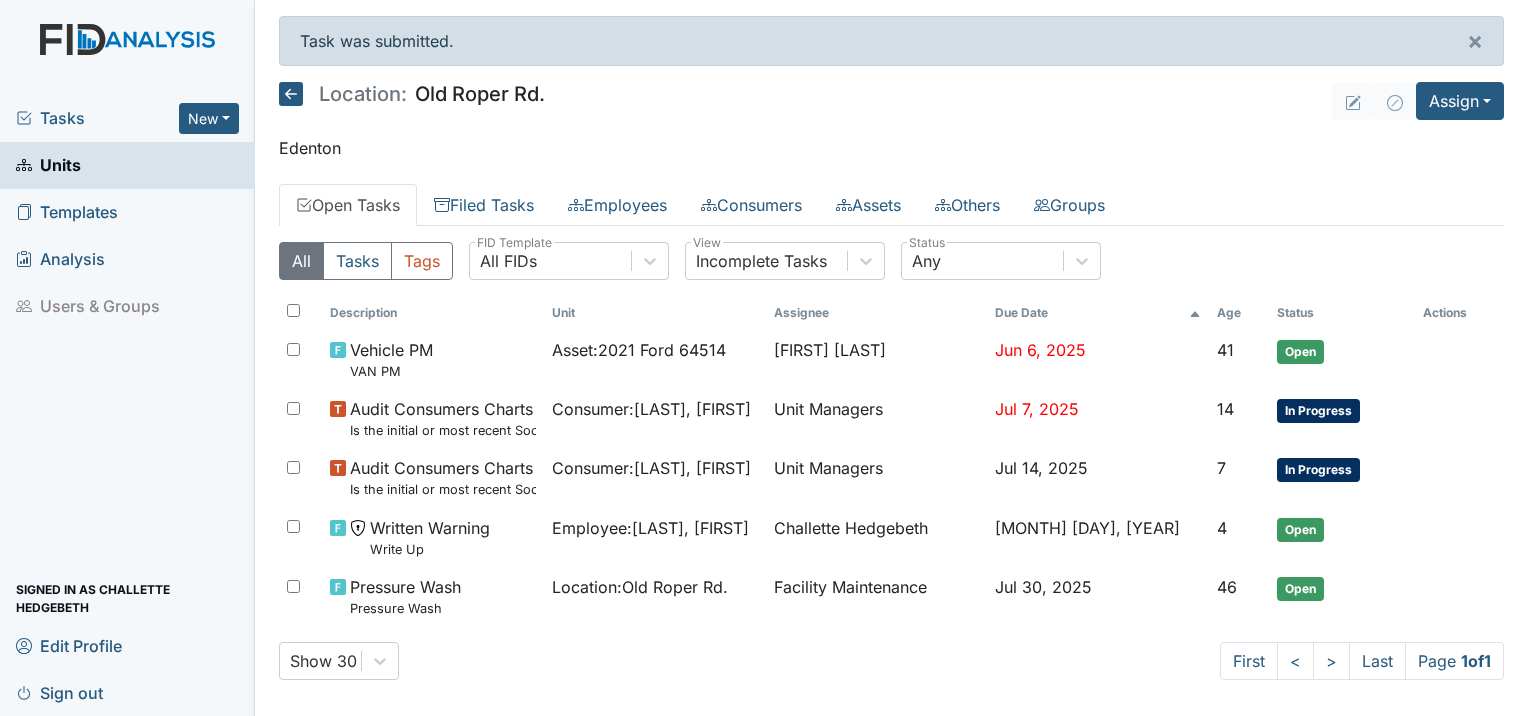click at bounding box center [291, 94] 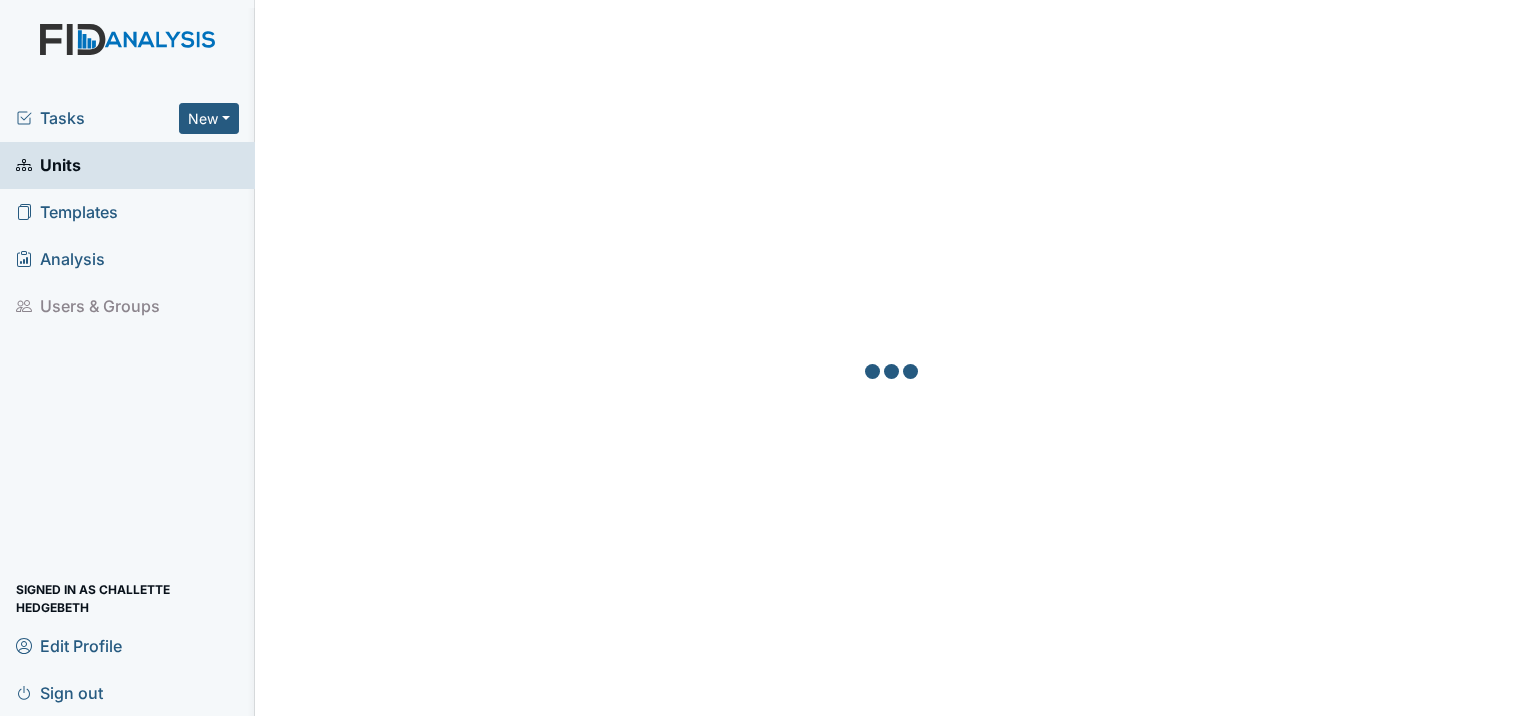 scroll, scrollTop: 0, scrollLeft: 0, axis: both 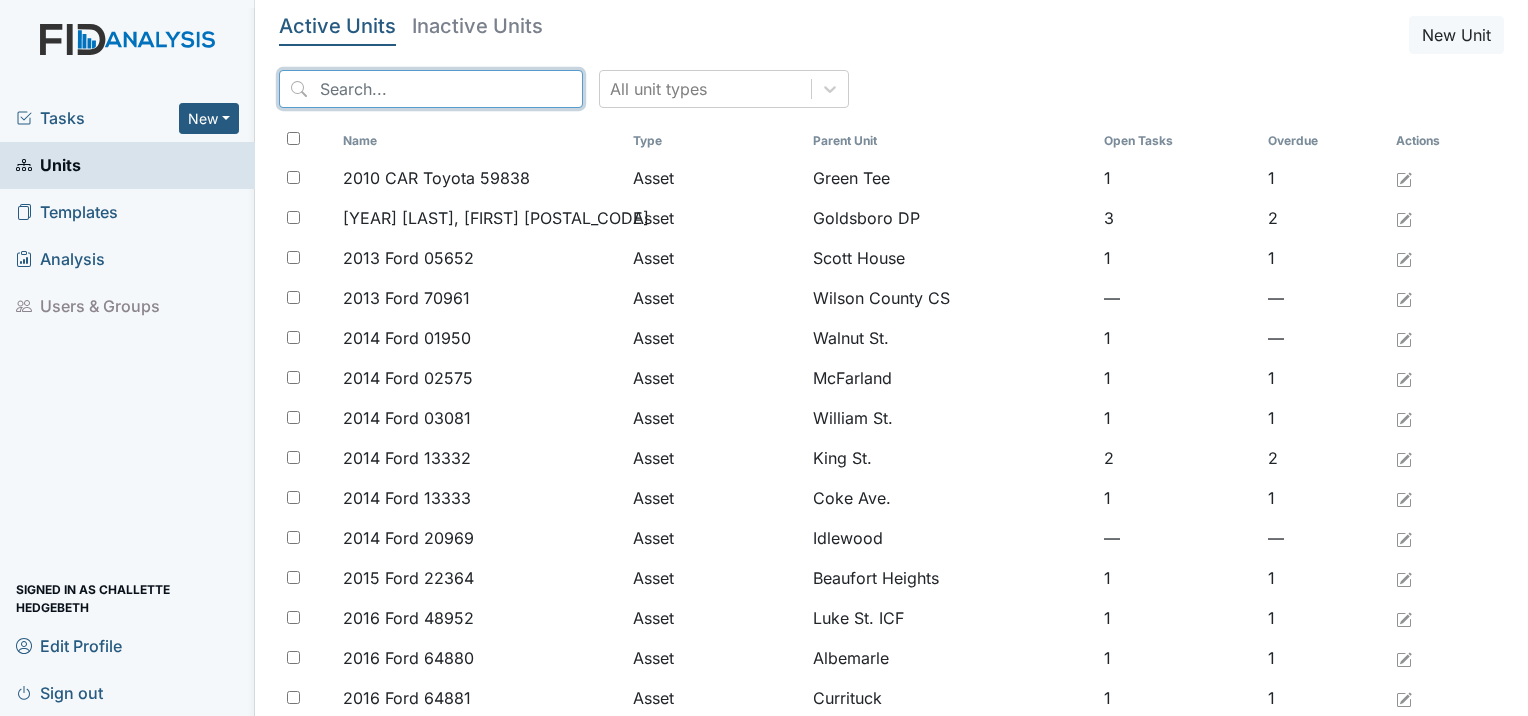 click at bounding box center (431, 89) 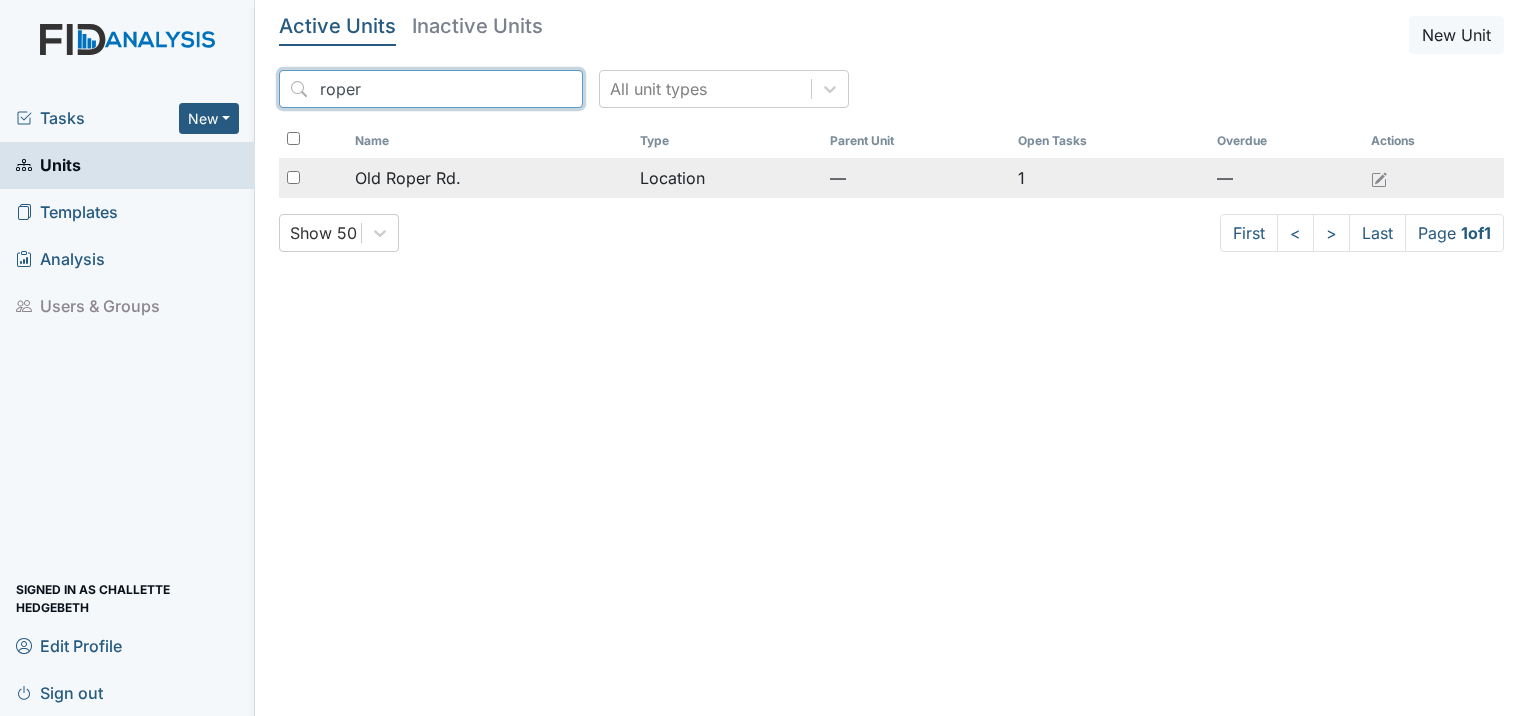 type on "roper" 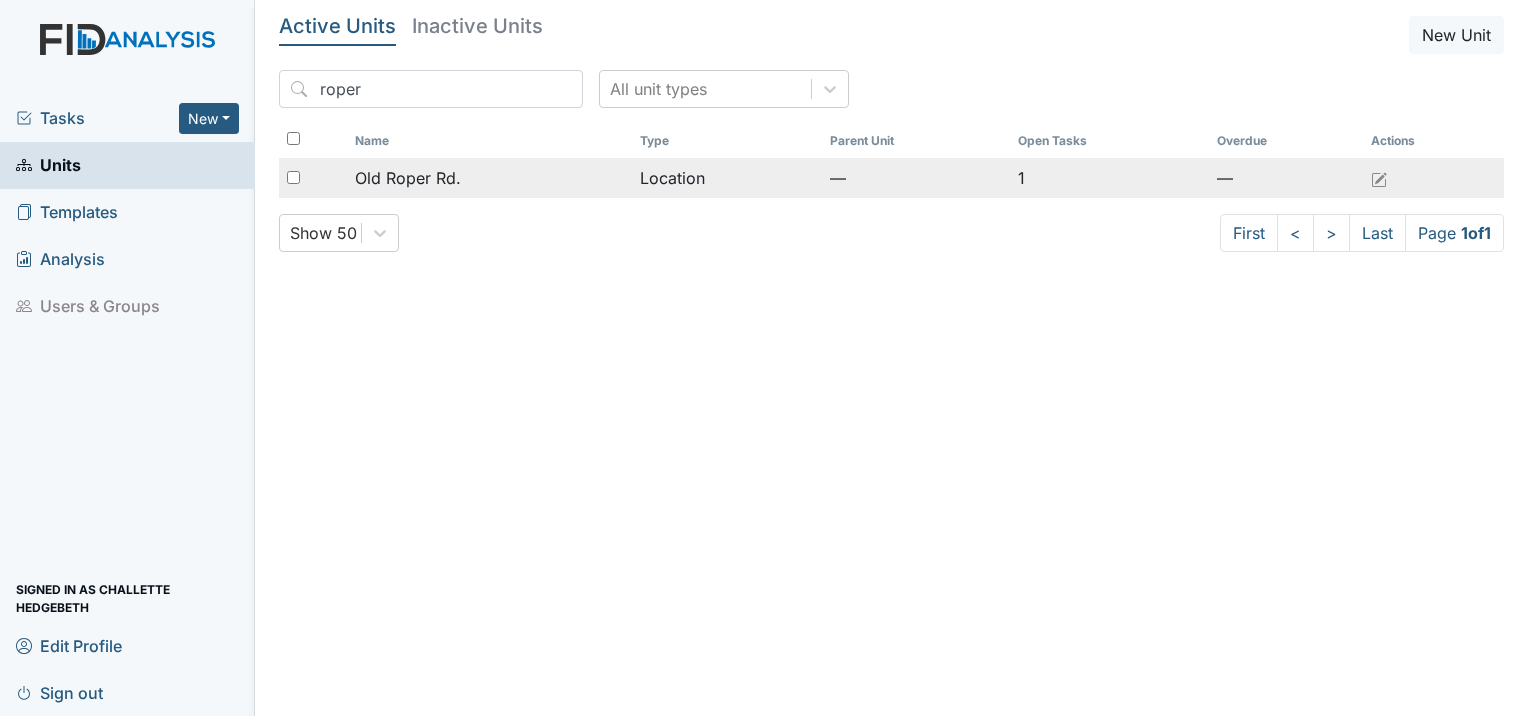 click on "Old Roper Rd." at bounding box center [408, 178] 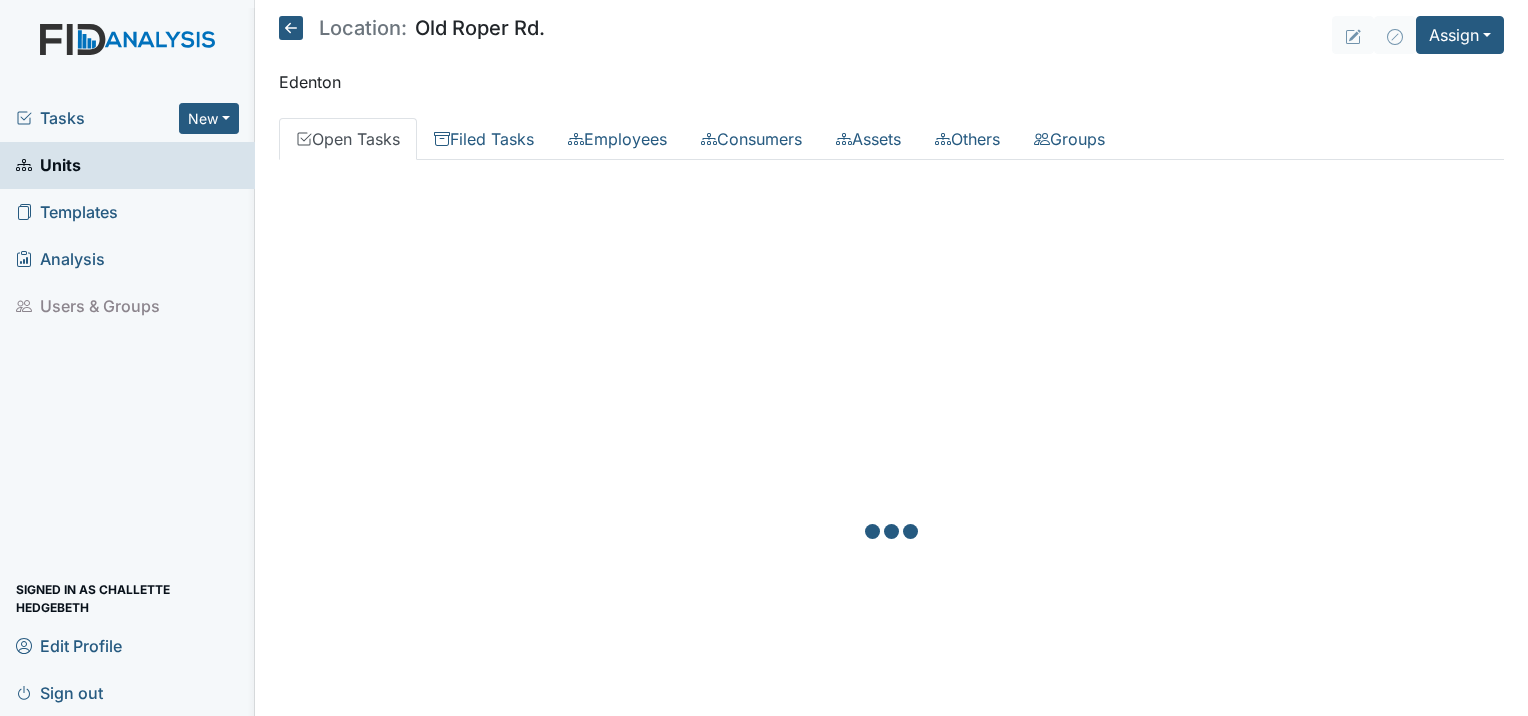 scroll, scrollTop: 0, scrollLeft: 0, axis: both 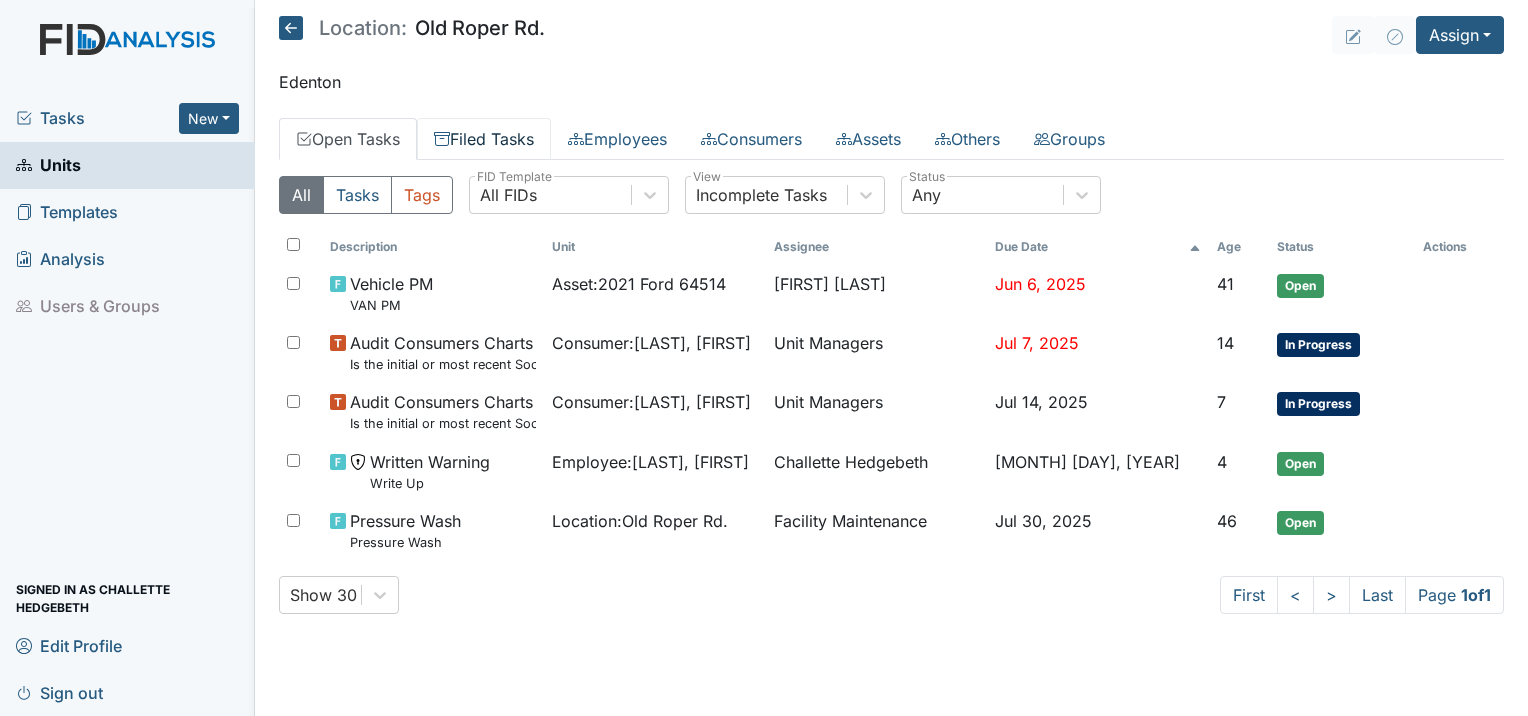 click on "Filed Tasks" at bounding box center [484, 139] 